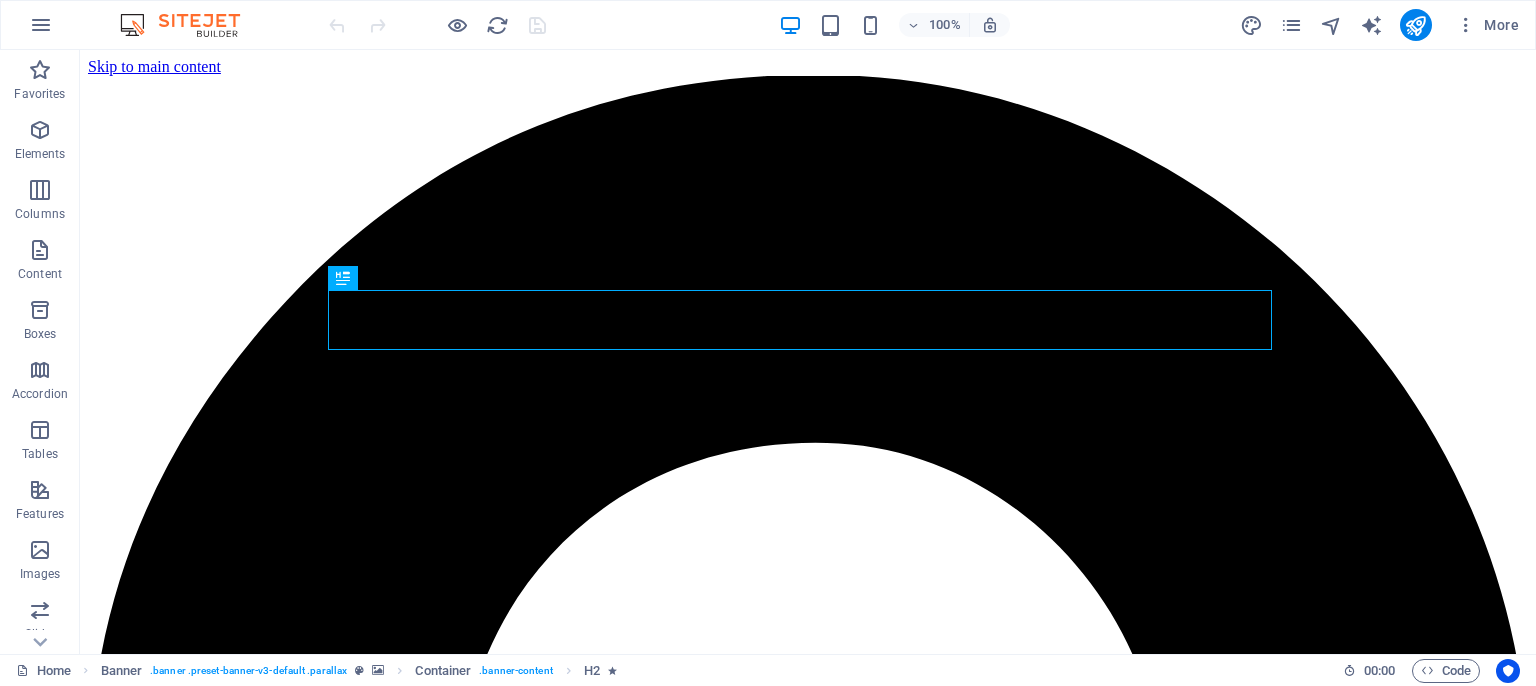 scroll, scrollTop: 0, scrollLeft: 0, axis: both 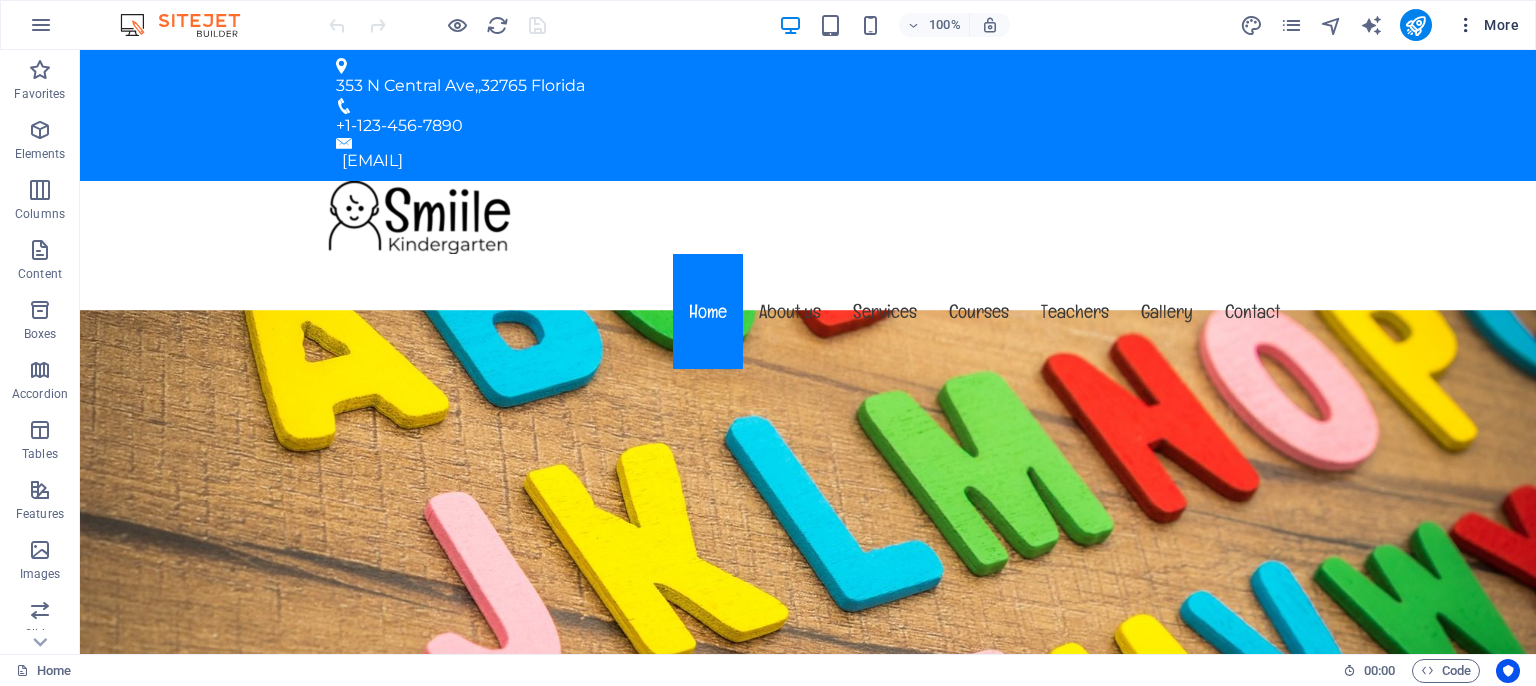 click at bounding box center (1466, 25) 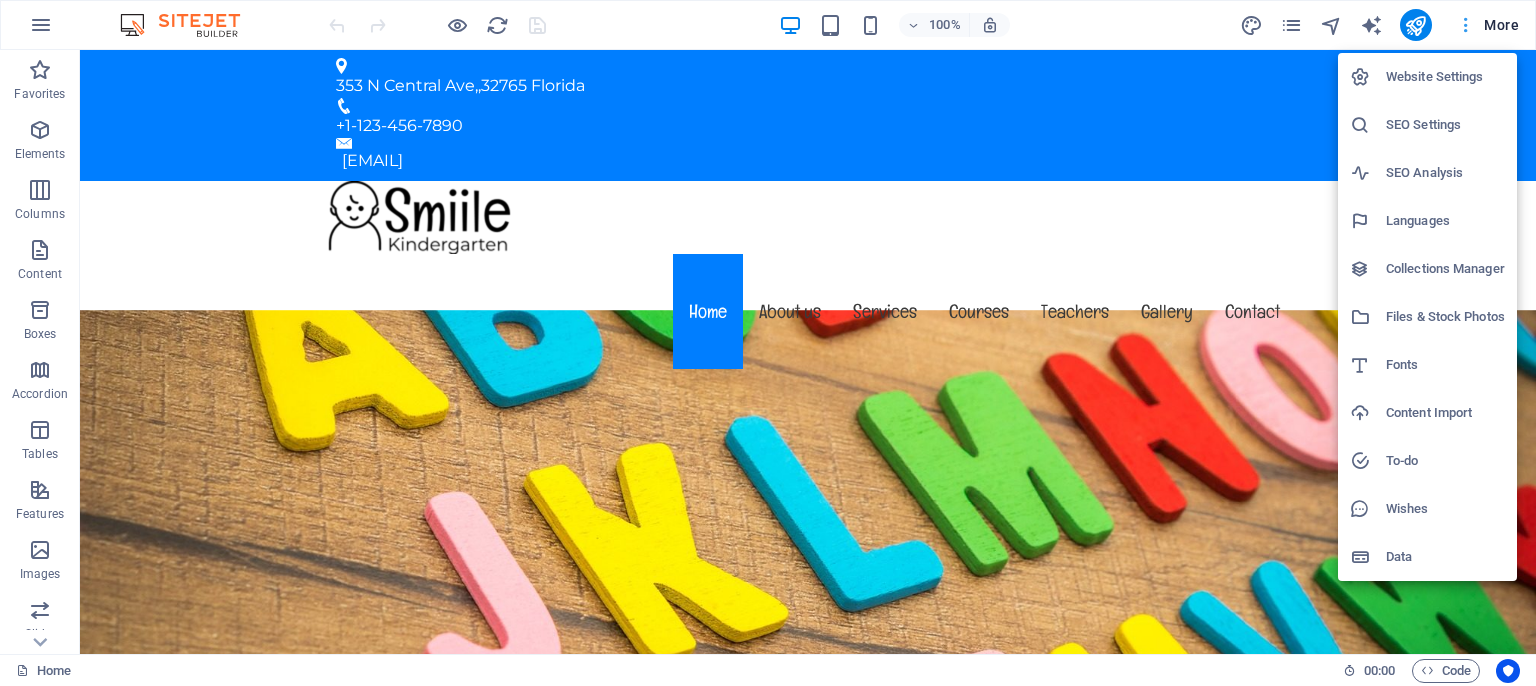 click at bounding box center [768, 343] 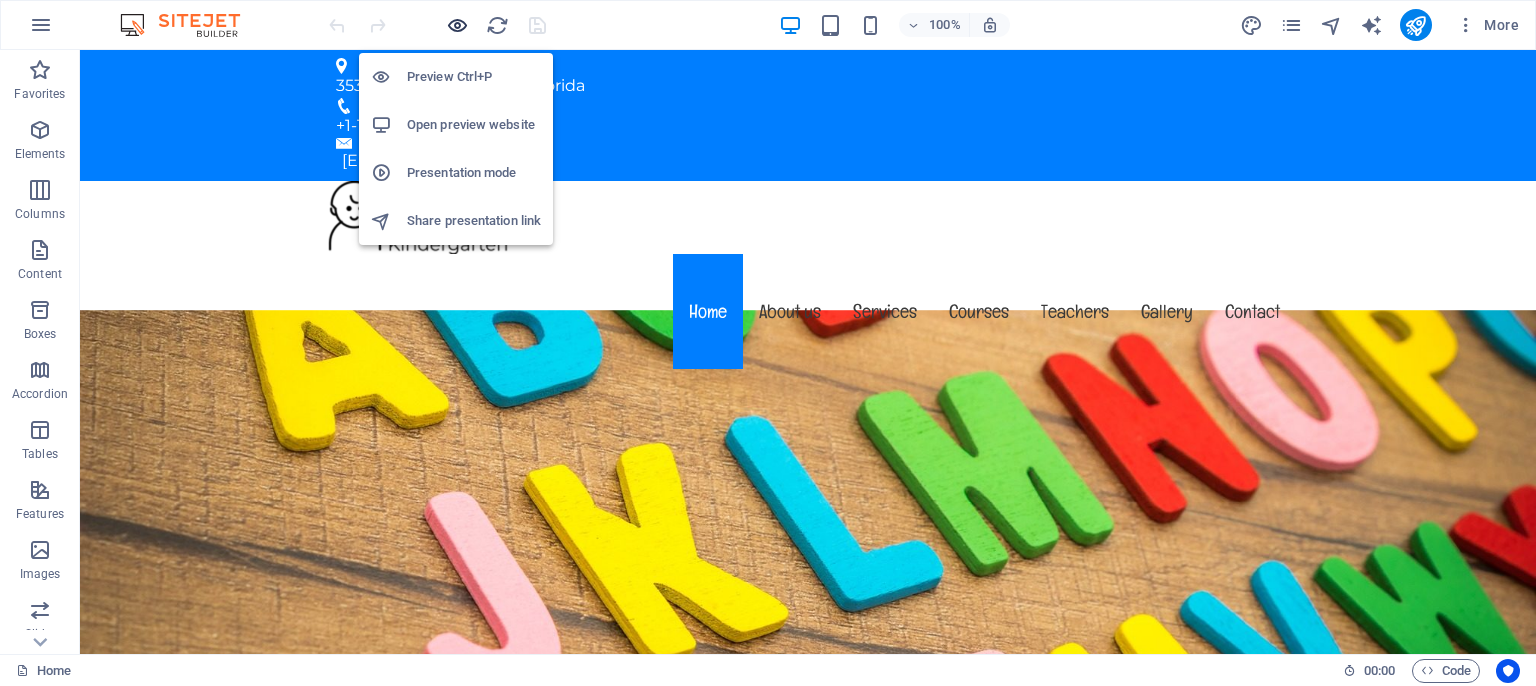 click at bounding box center [457, 25] 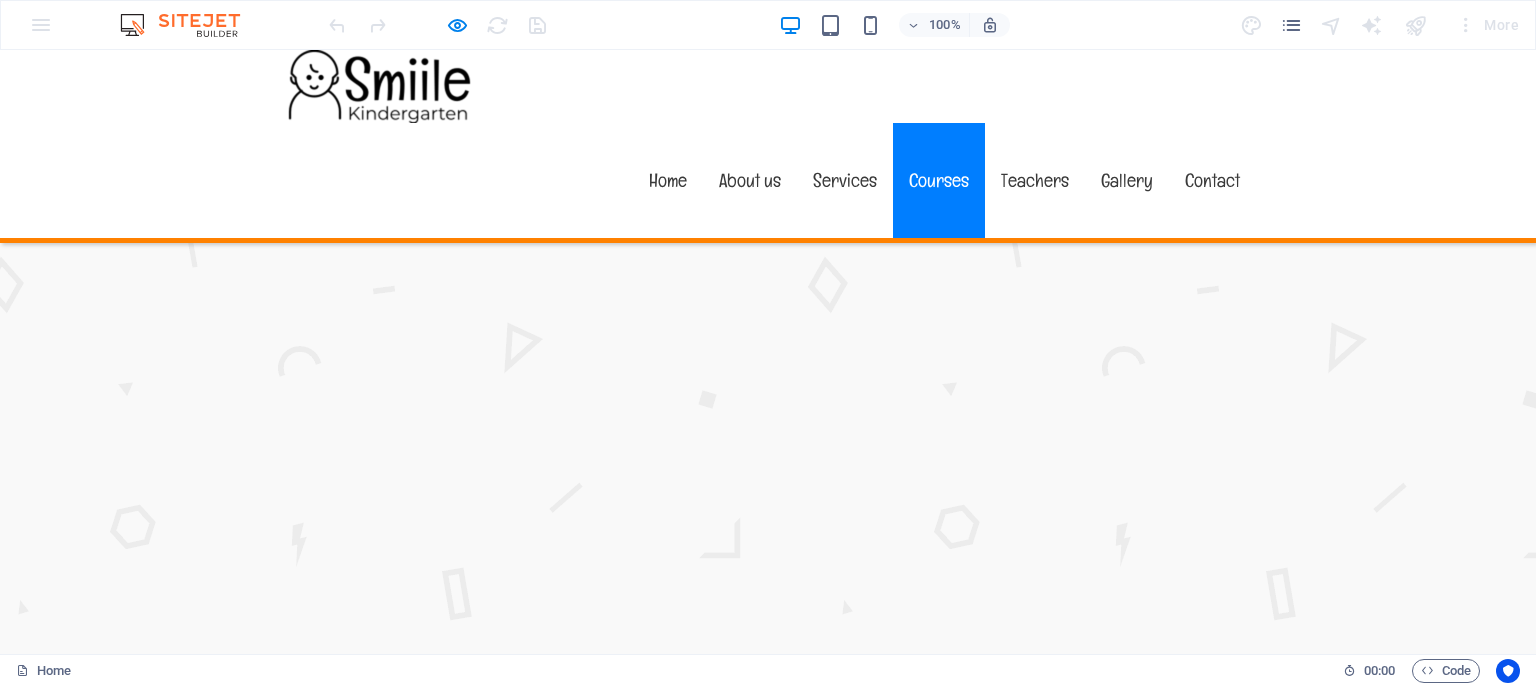 scroll, scrollTop: 3379, scrollLeft: 0, axis: vertical 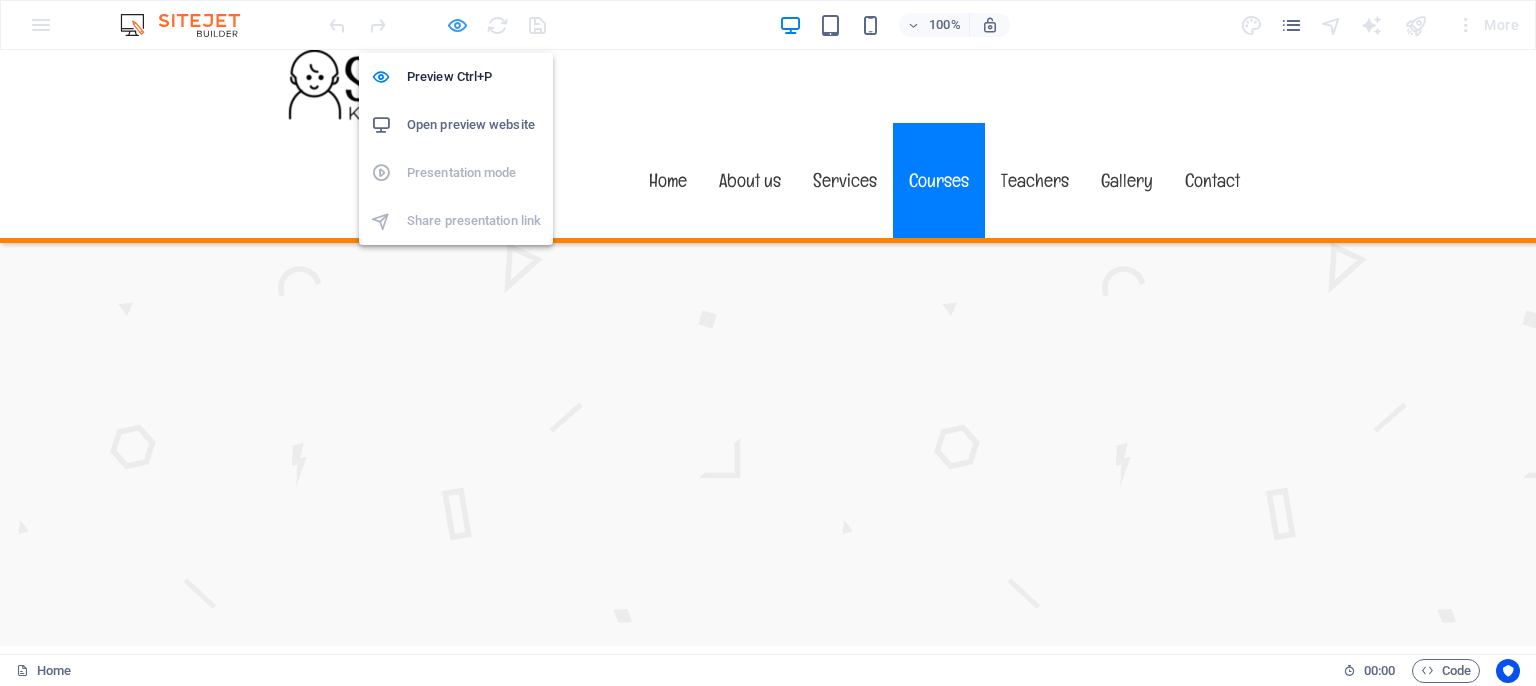 click at bounding box center [457, 25] 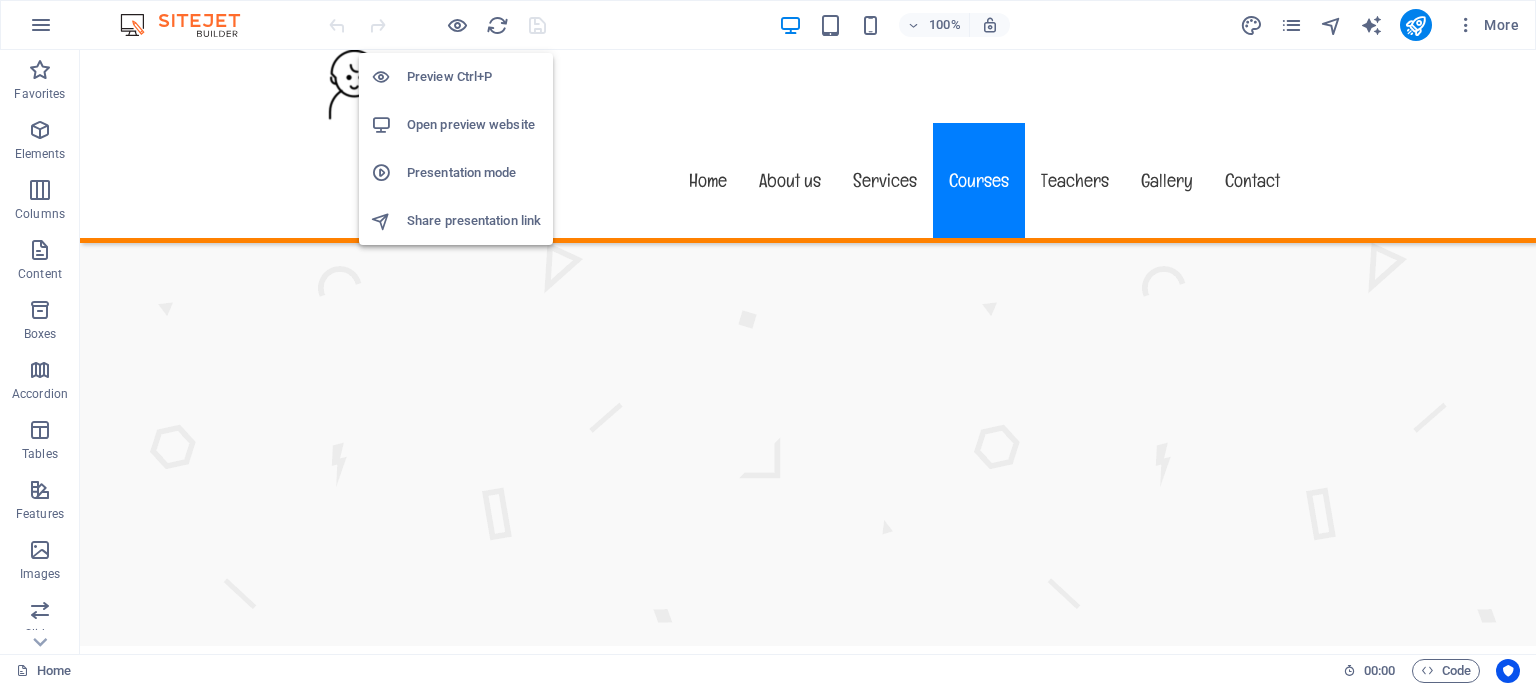 scroll, scrollTop: 7469, scrollLeft: 0, axis: vertical 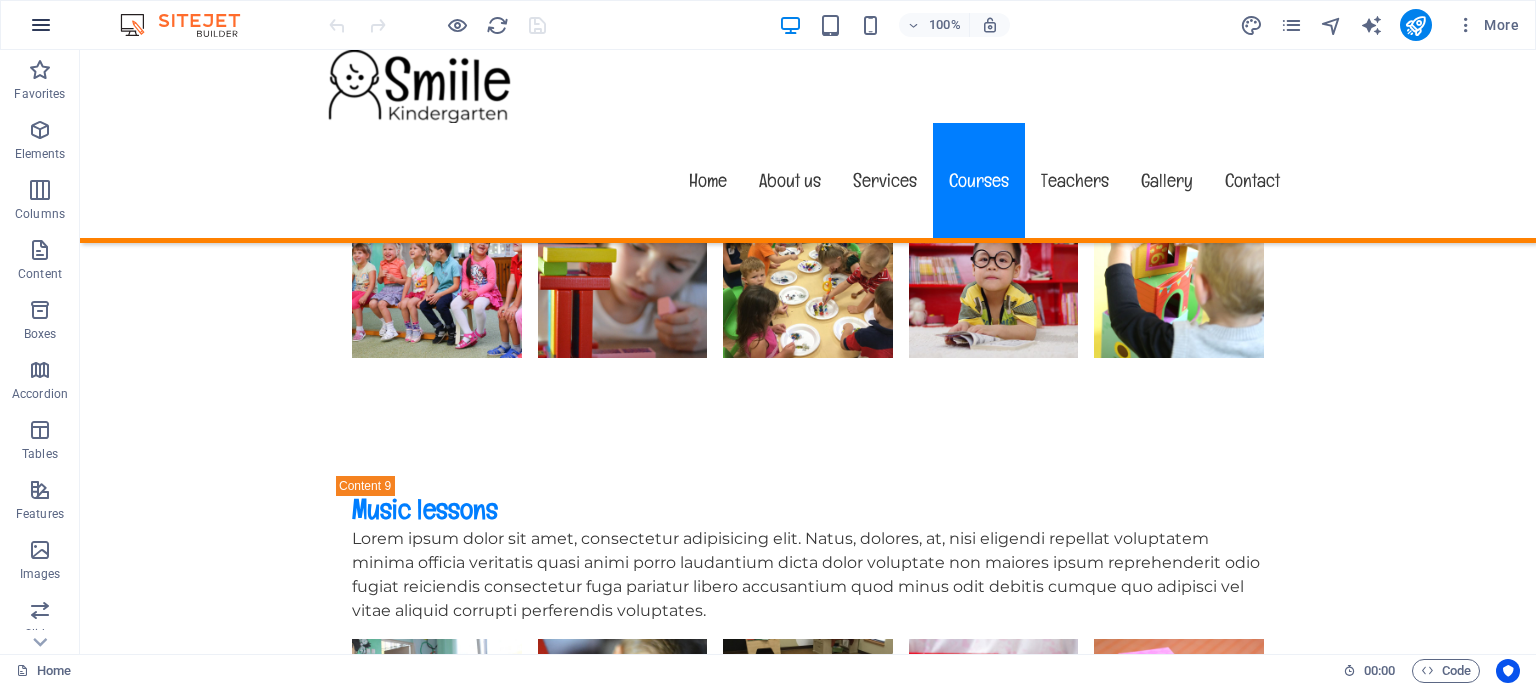 click at bounding box center (41, 25) 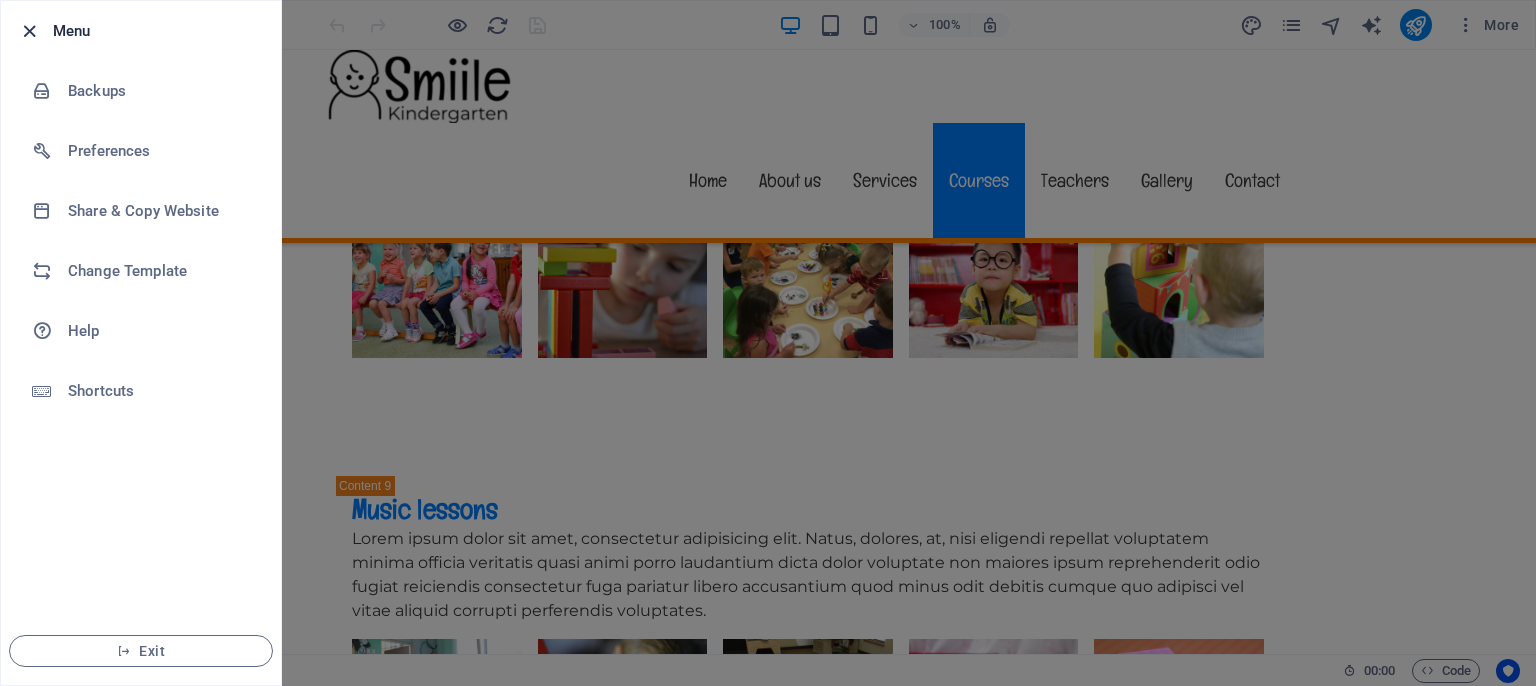 click at bounding box center (29, 31) 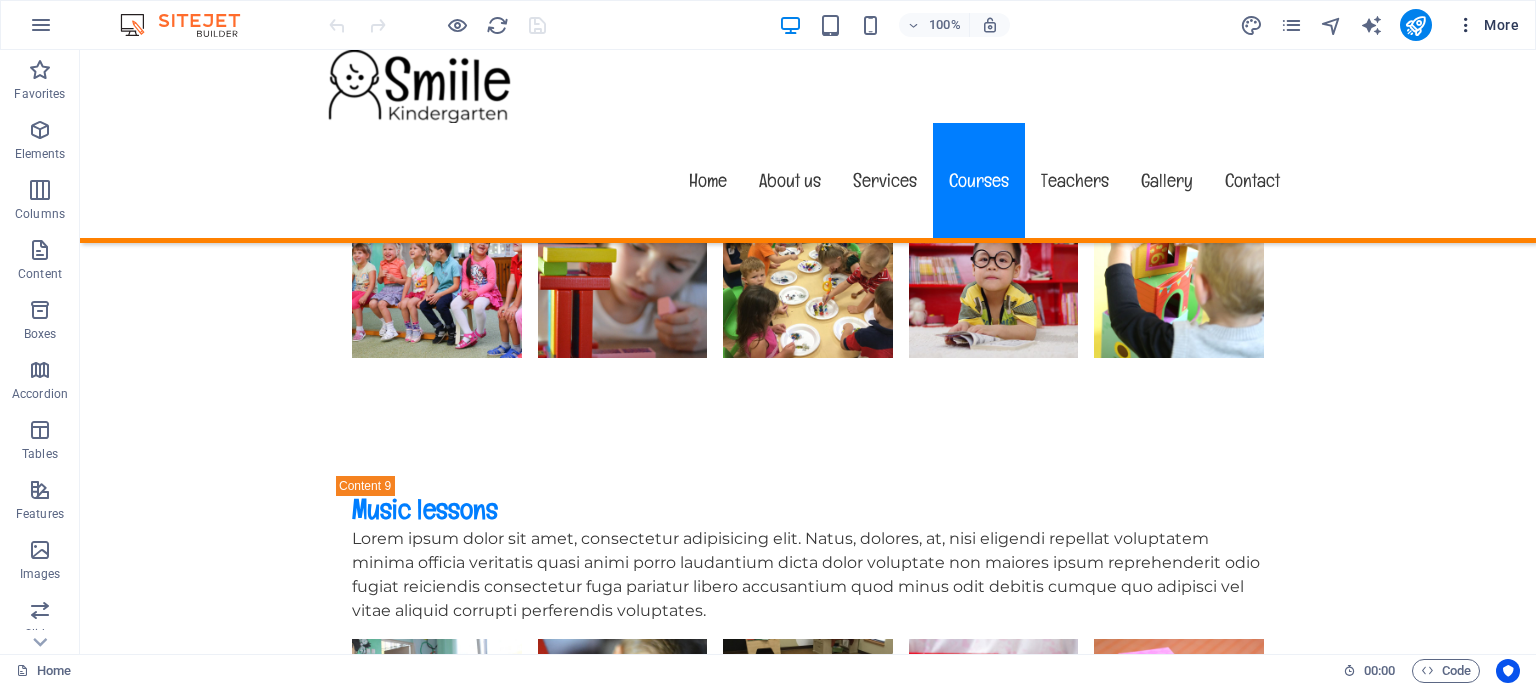 click on "More" at bounding box center (1487, 25) 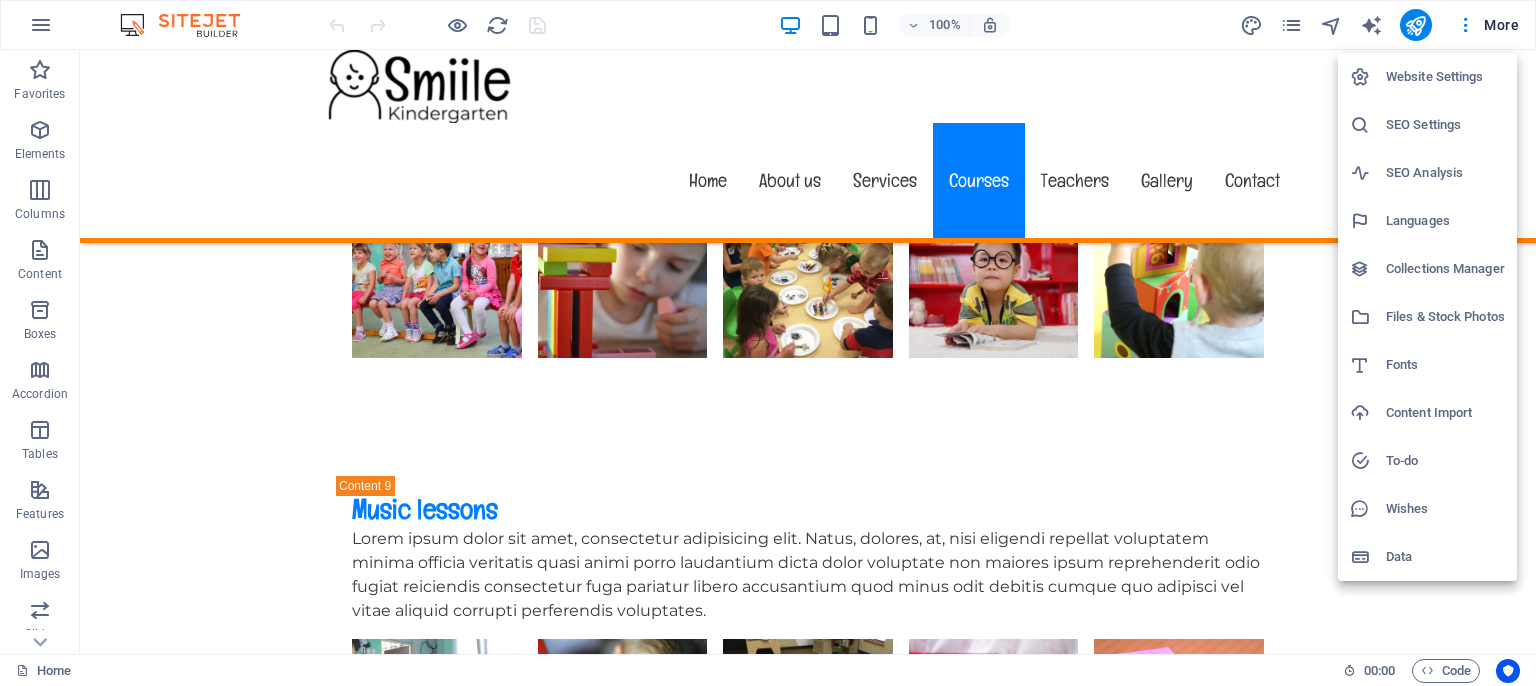click at bounding box center [768, 343] 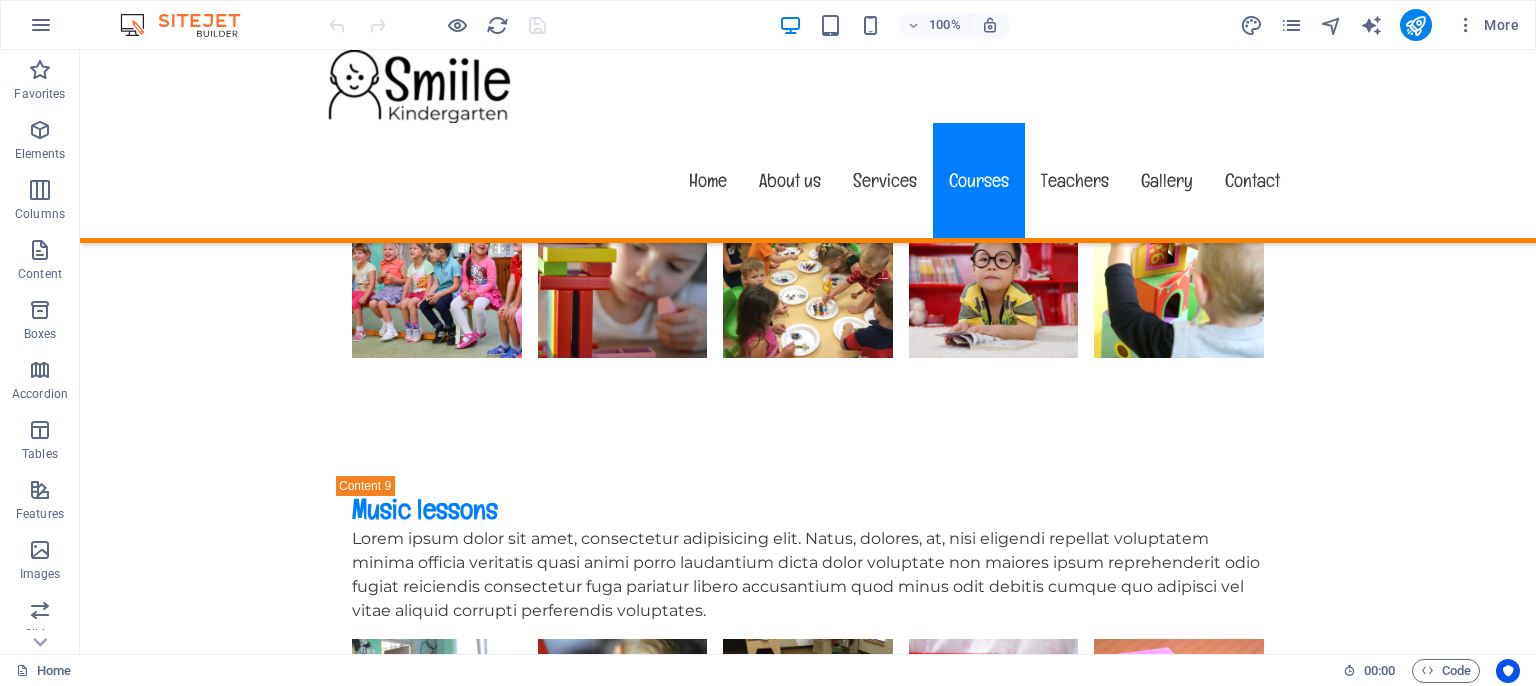 click at bounding box center (1466, 25) 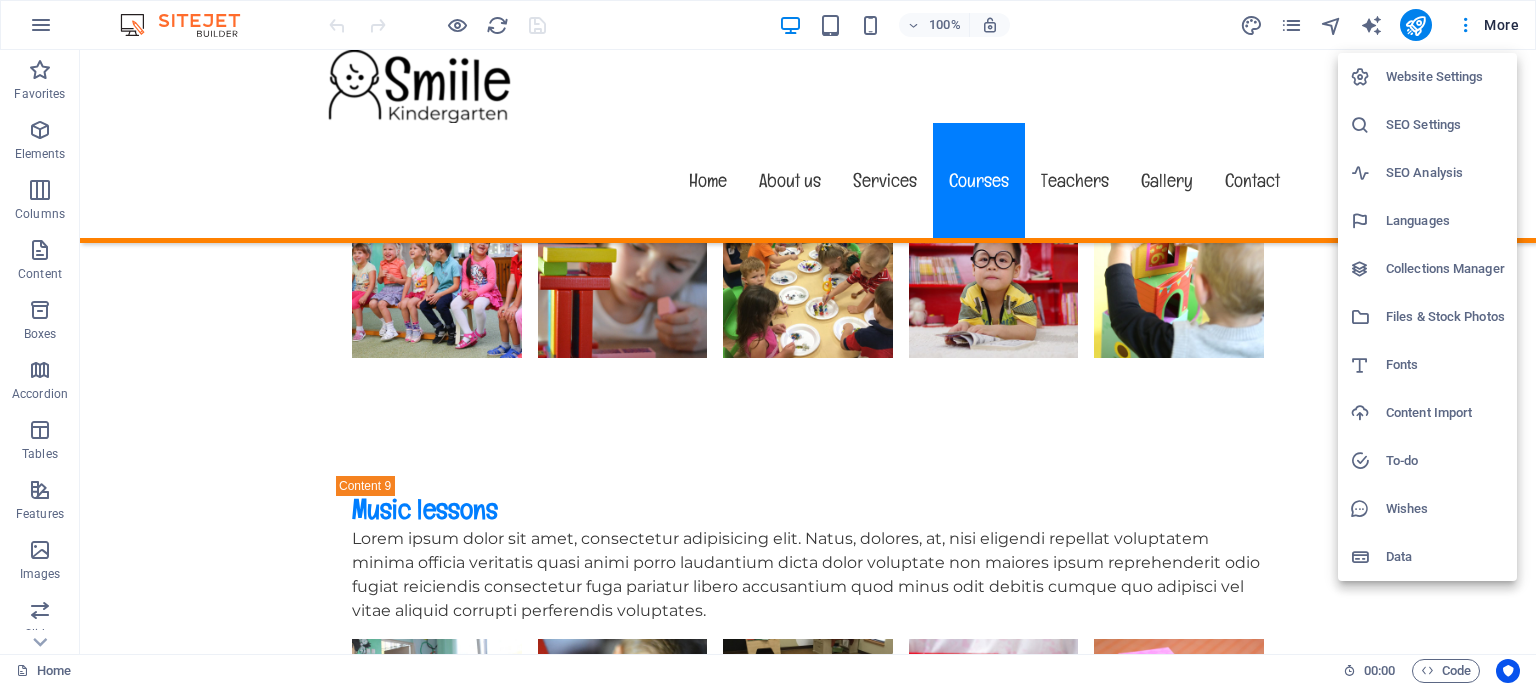 click at bounding box center (768, 343) 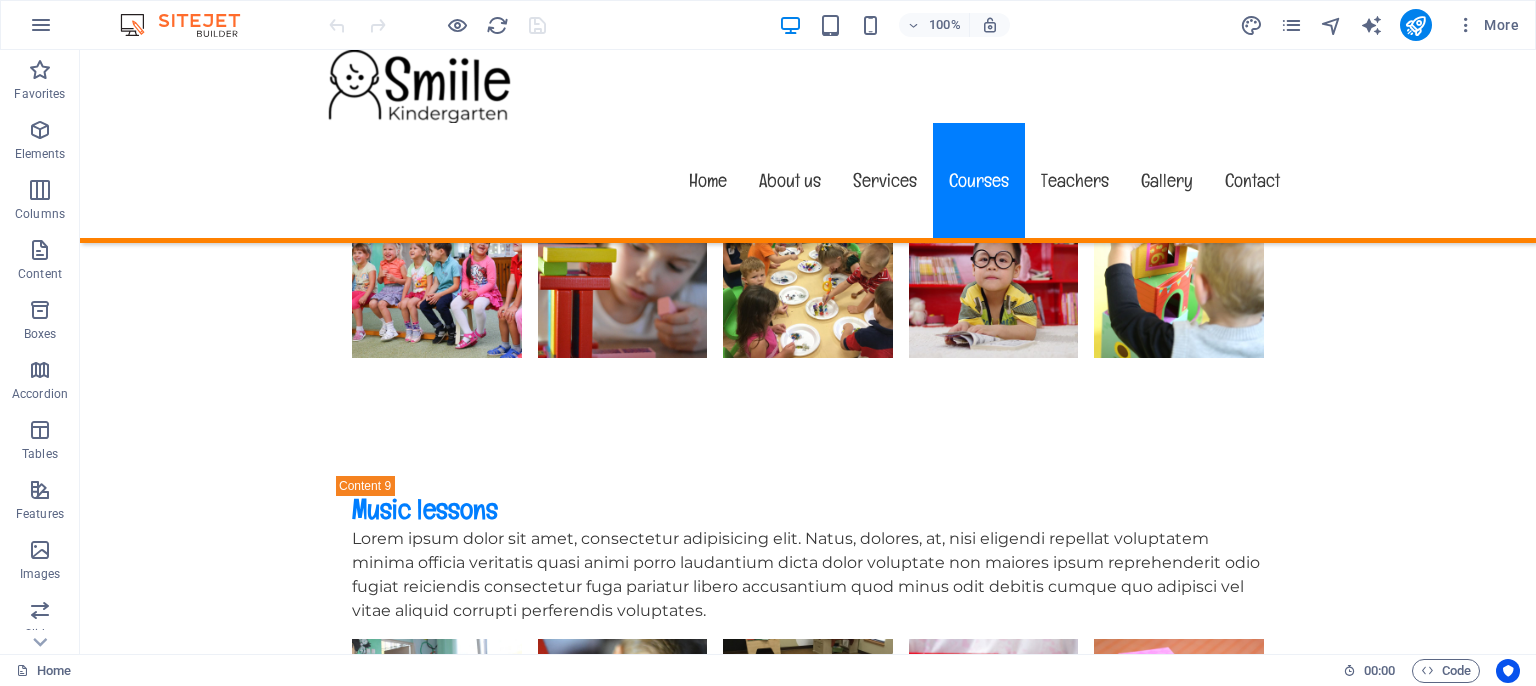 click at bounding box center [1291, 25] 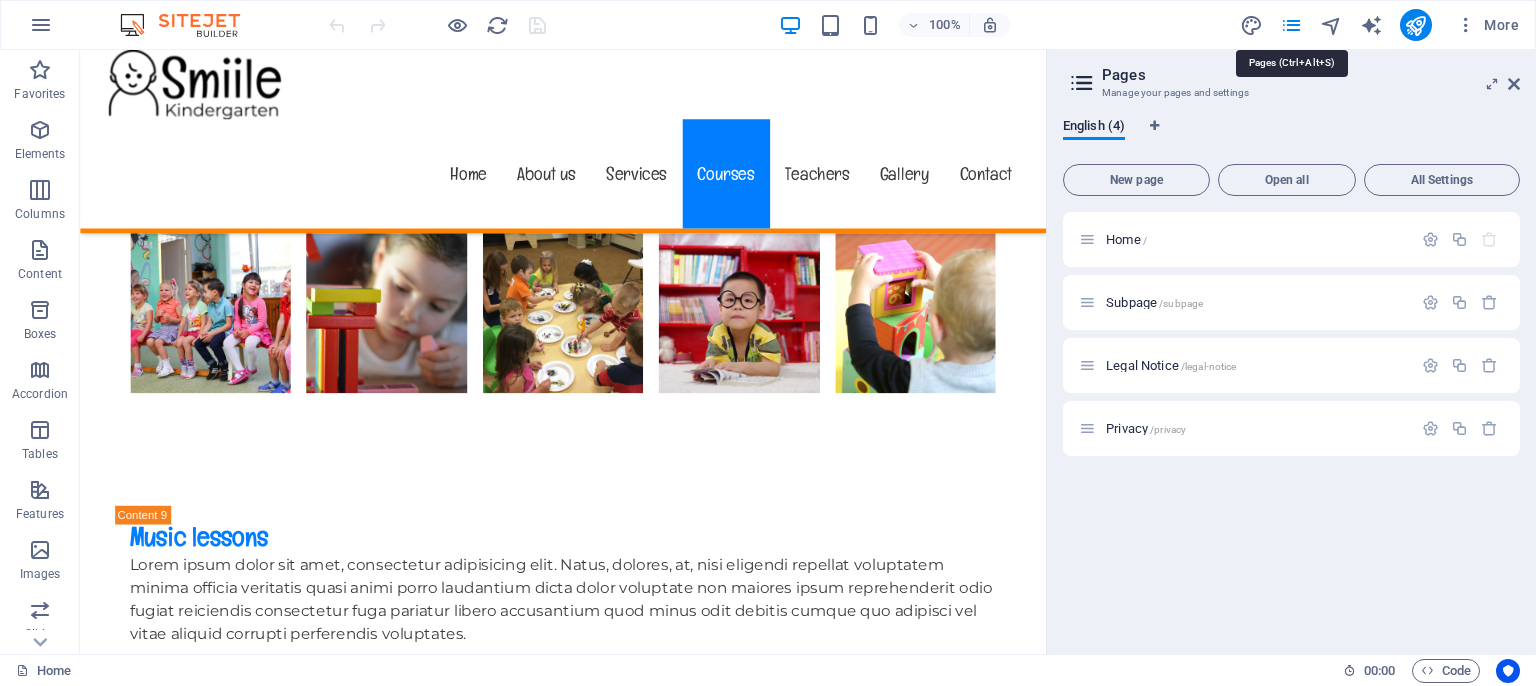 scroll, scrollTop: 7488, scrollLeft: 0, axis: vertical 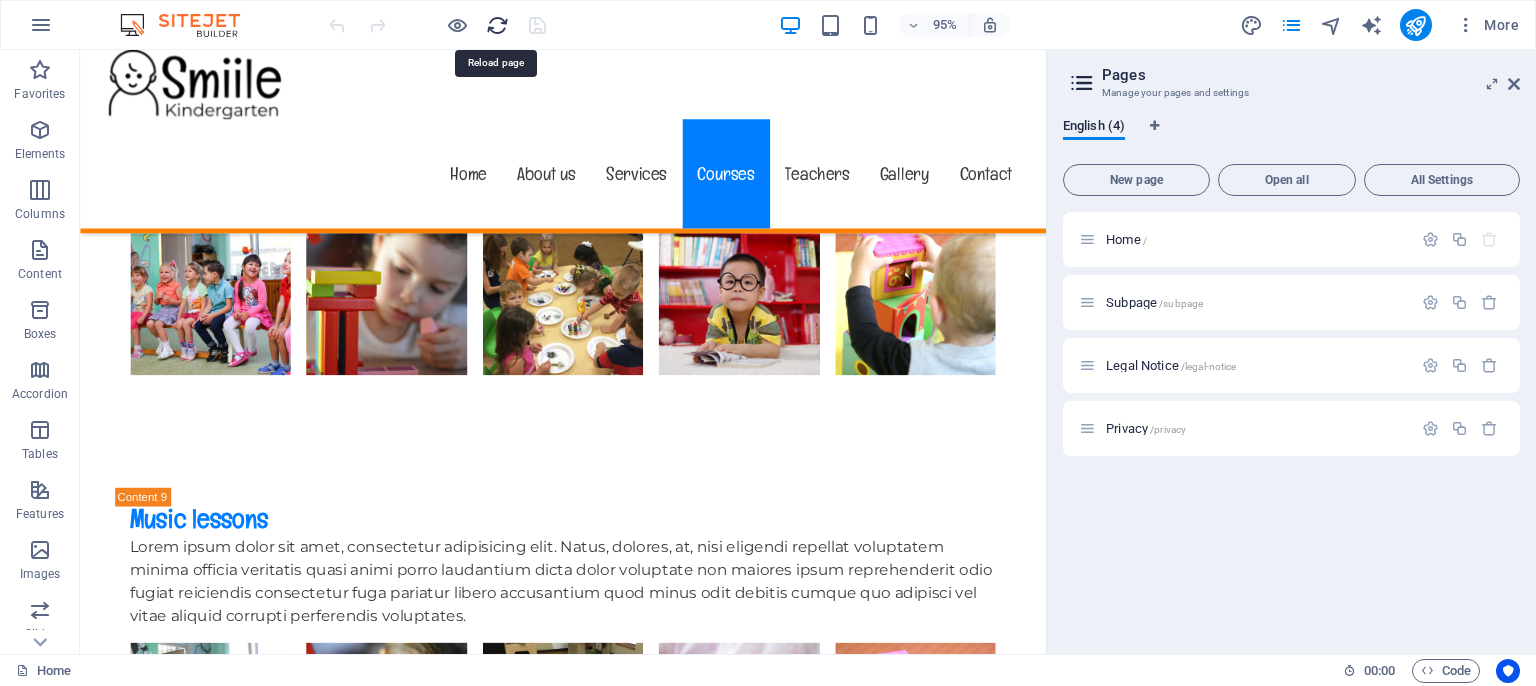 click at bounding box center (497, 25) 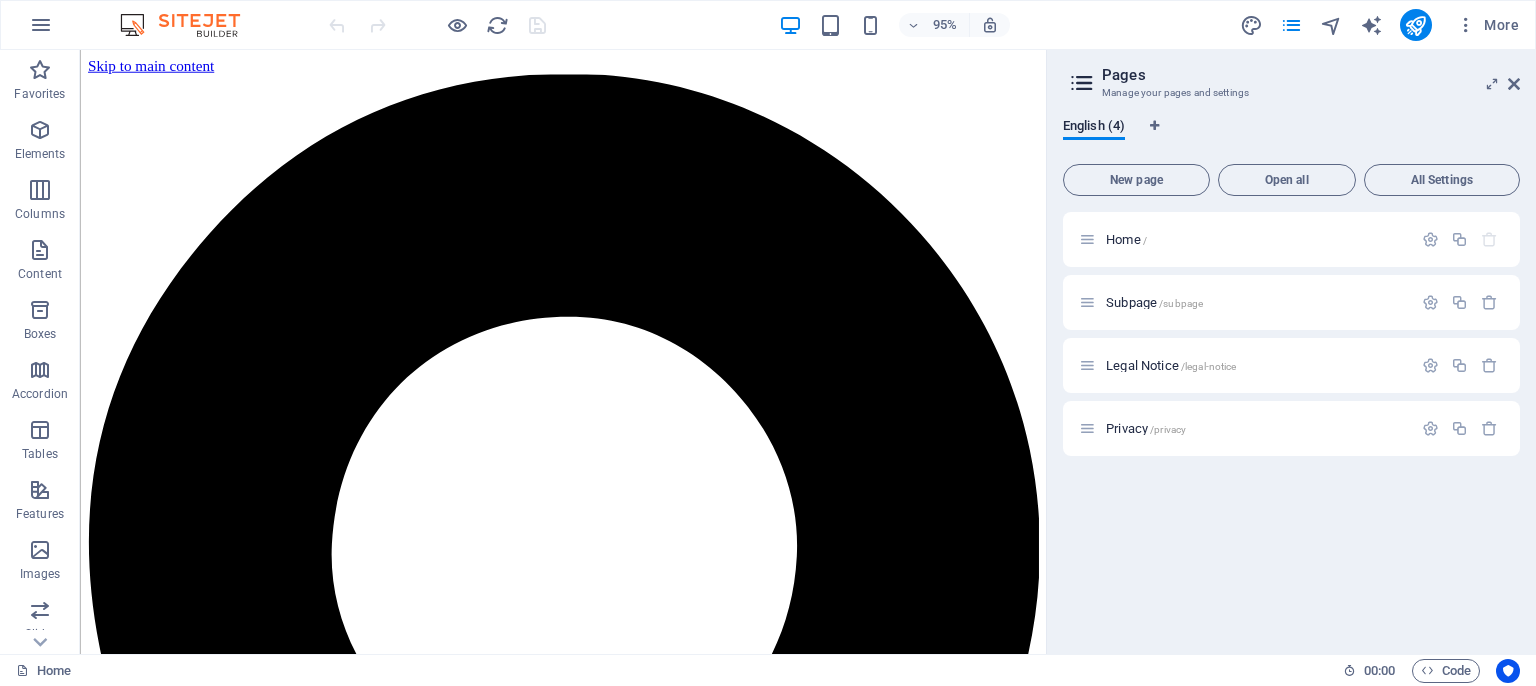 scroll, scrollTop: 0, scrollLeft: 0, axis: both 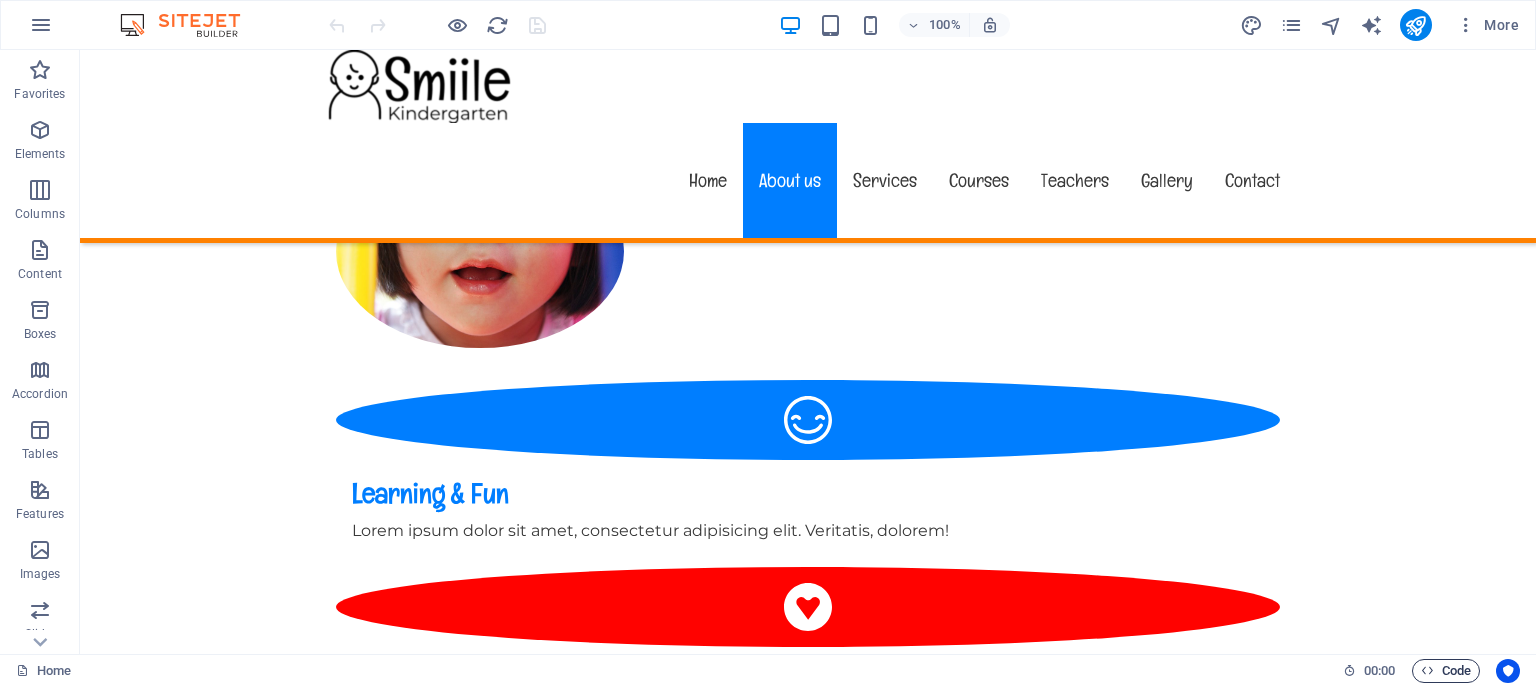click on "Code" at bounding box center [1446, 671] 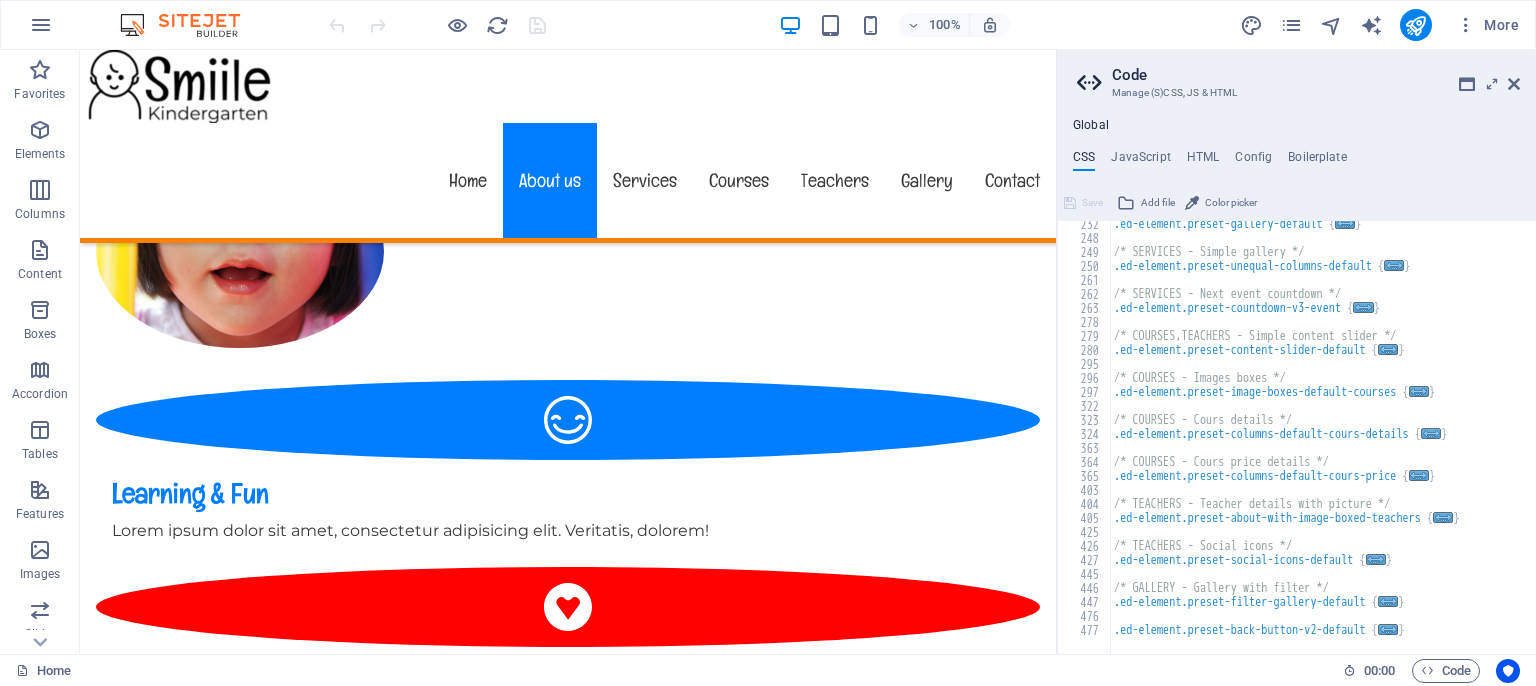 scroll, scrollTop: 1320, scrollLeft: 0, axis: vertical 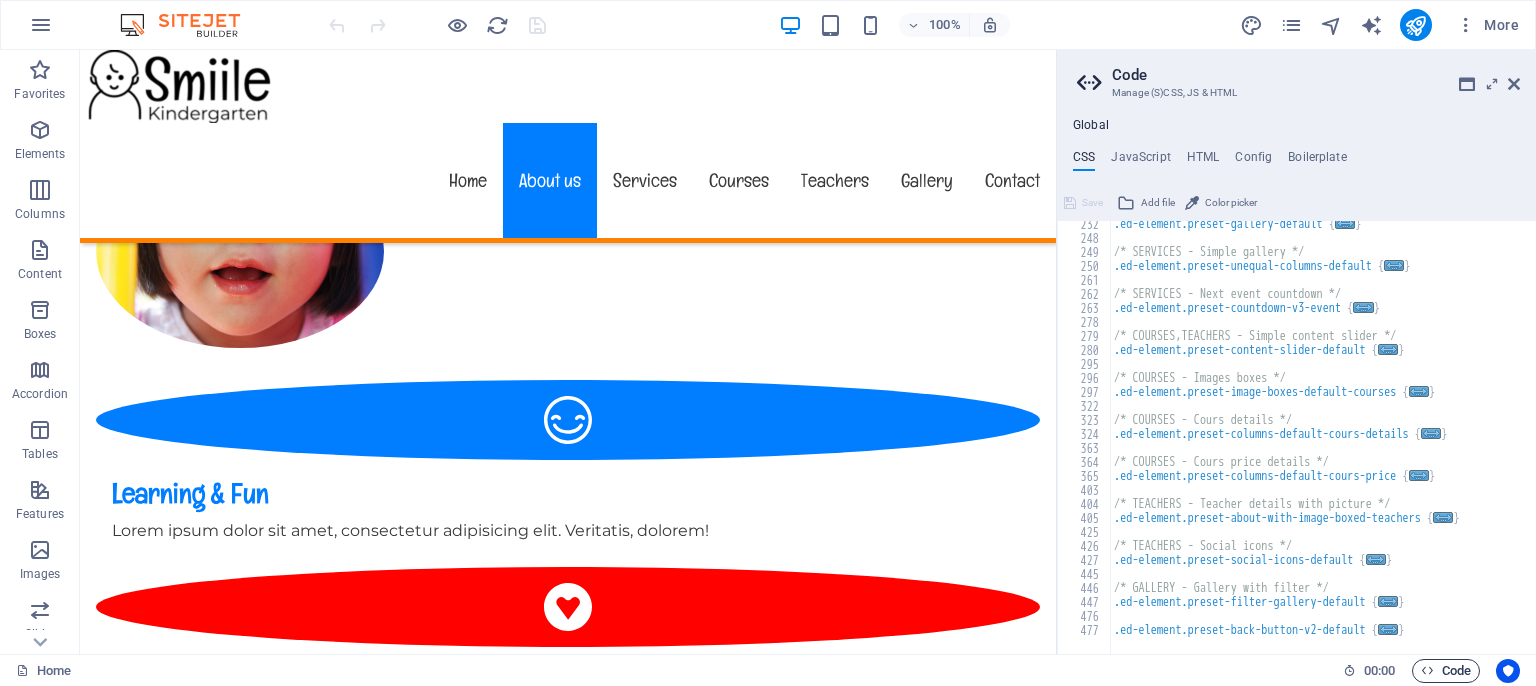 click on "Code" at bounding box center [1446, 671] 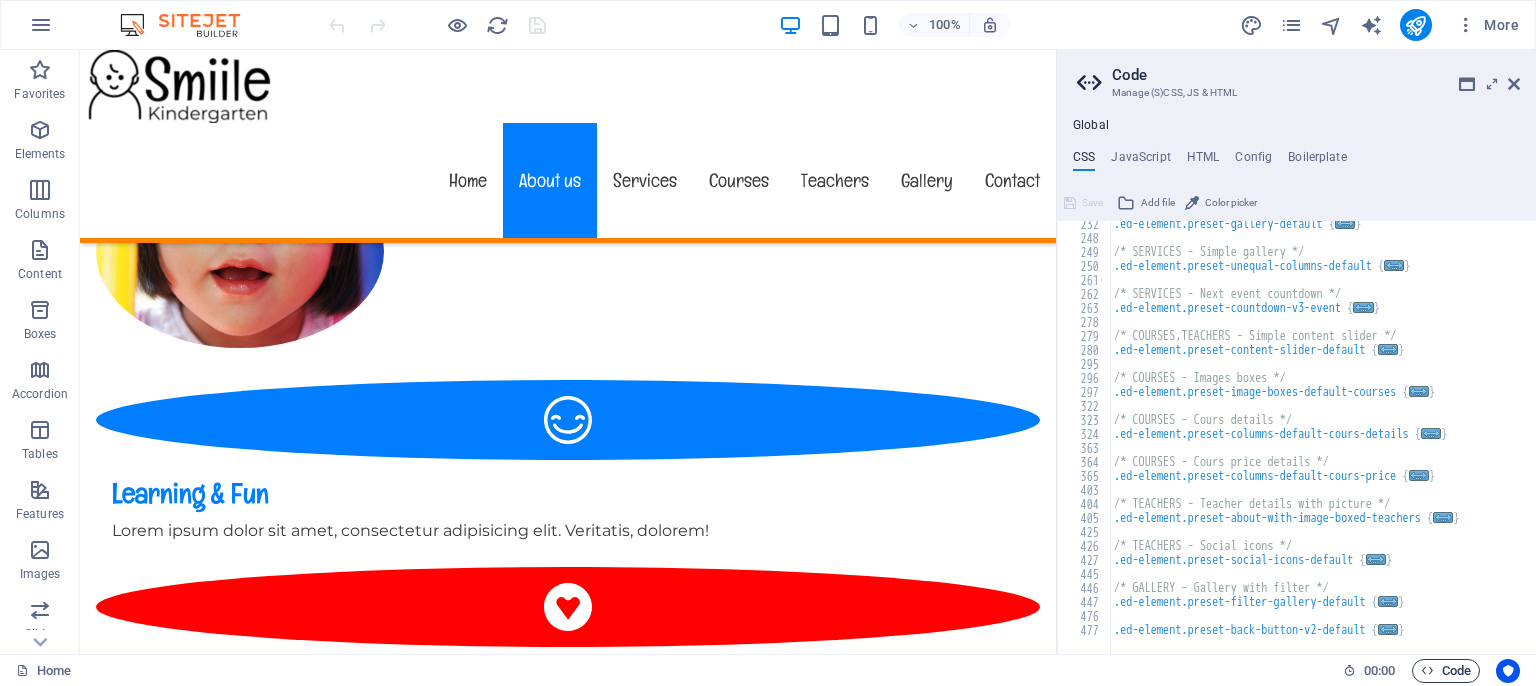 scroll, scrollTop: 1320, scrollLeft: 0, axis: vertical 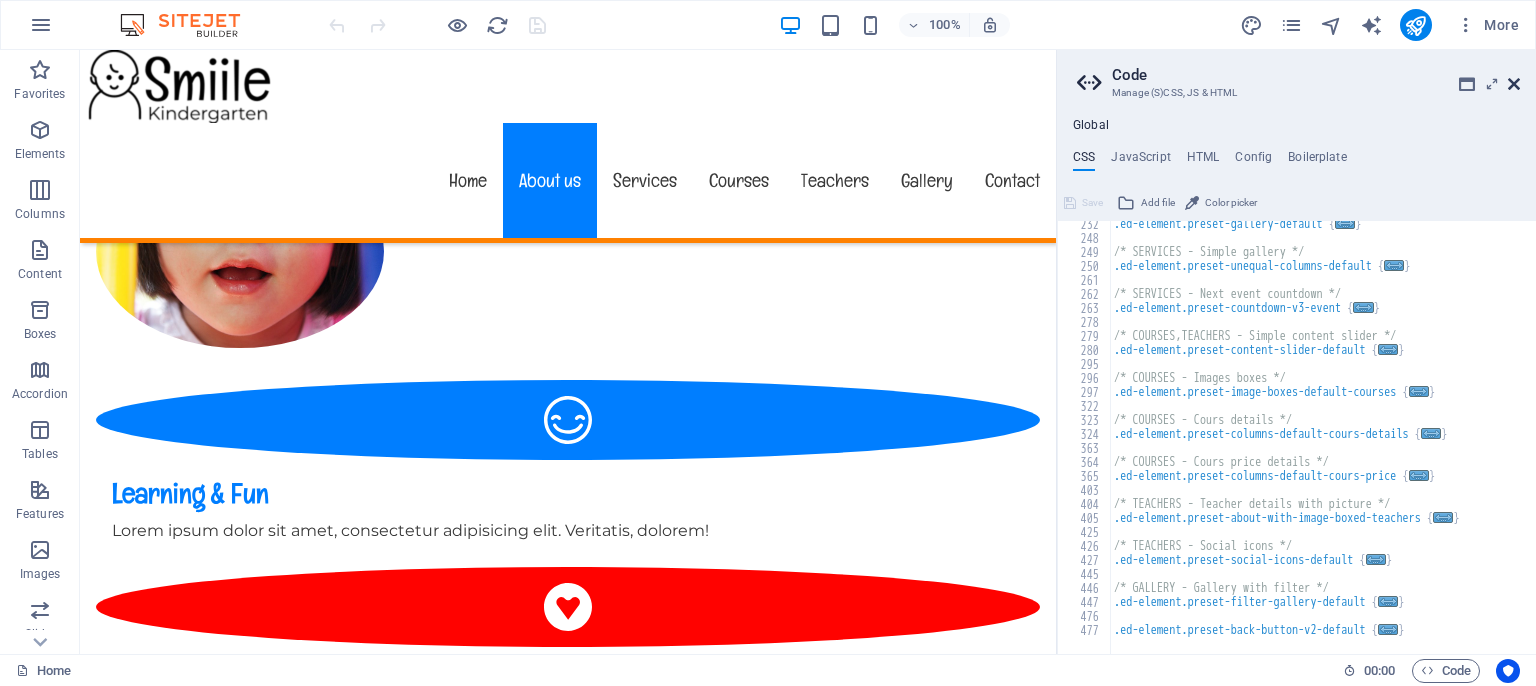 click at bounding box center (1514, 84) 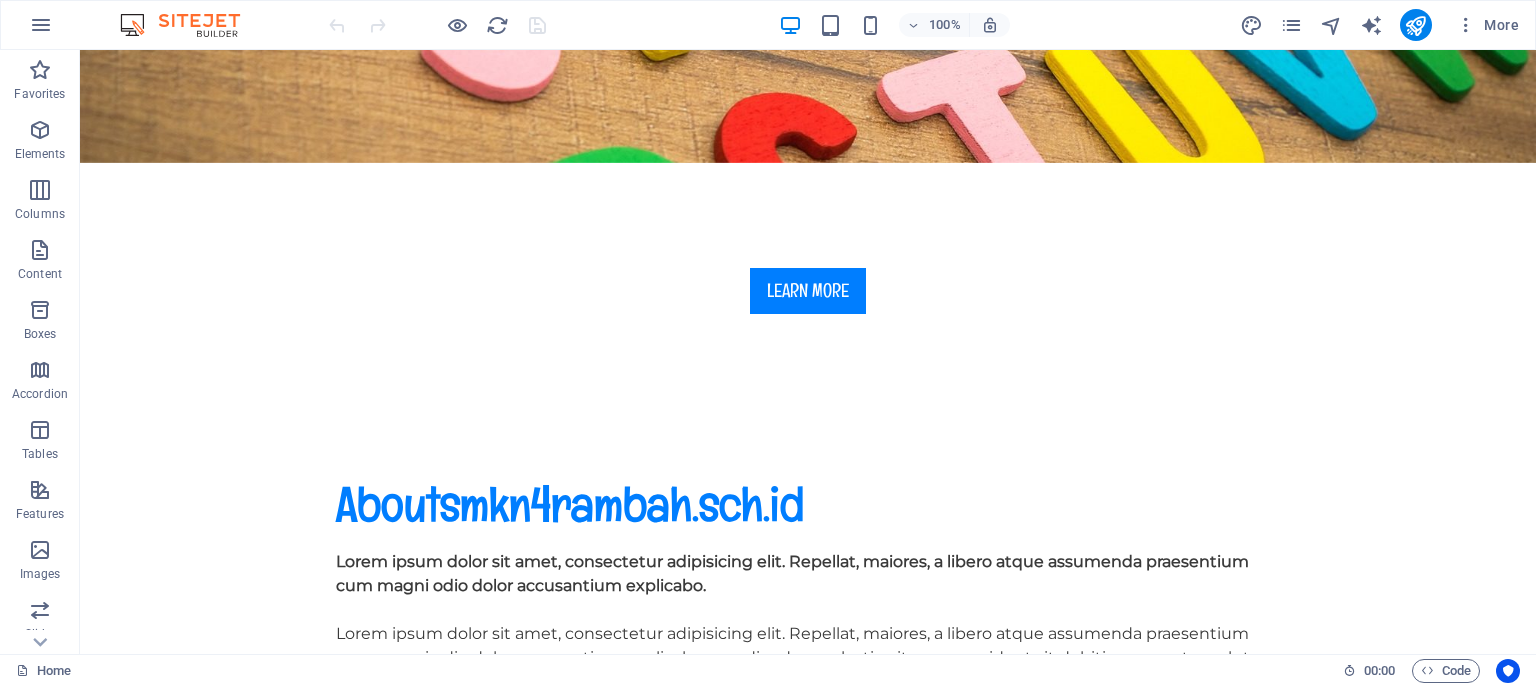 scroll, scrollTop: 0, scrollLeft: 0, axis: both 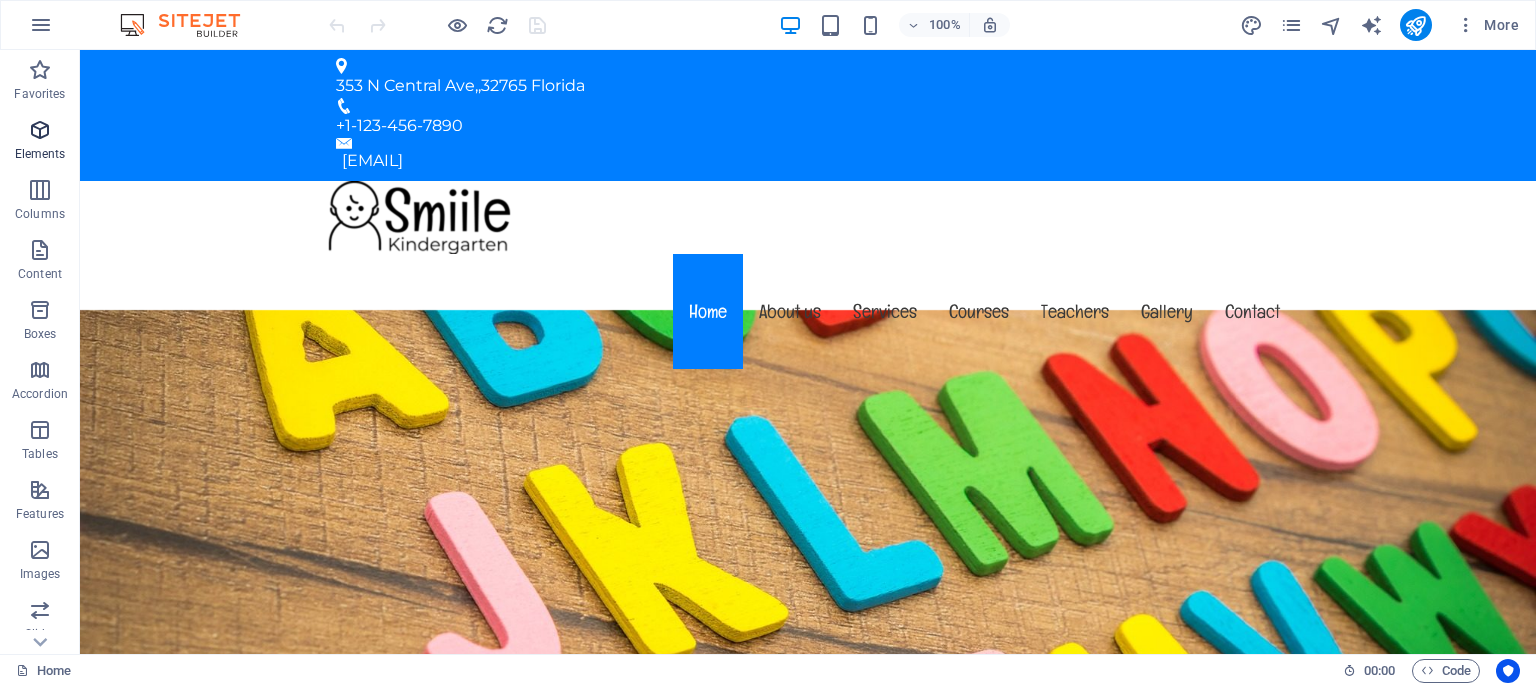 click on "Elements" at bounding box center (40, 142) 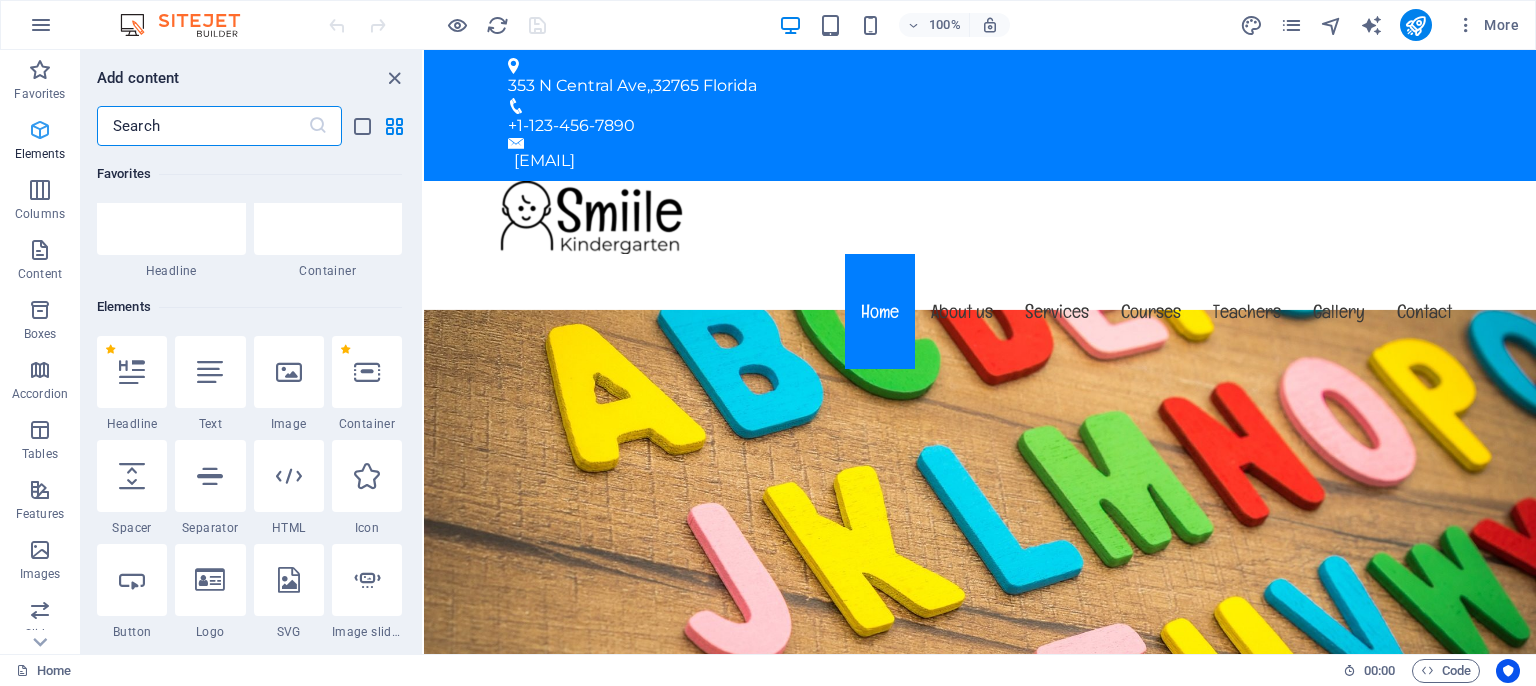 scroll, scrollTop: 212, scrollLeft: 0, axis: vertical 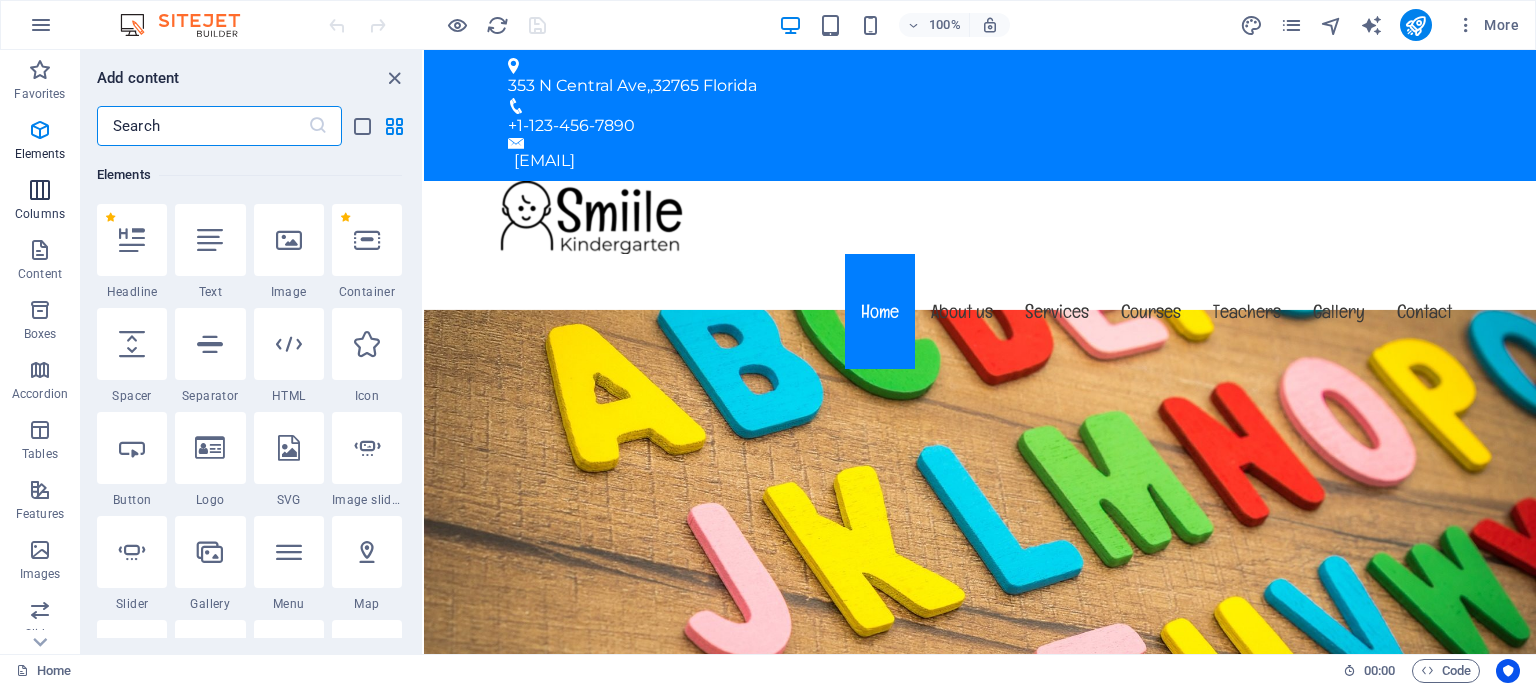 click on "Columns" at bounding box center (40, 202) 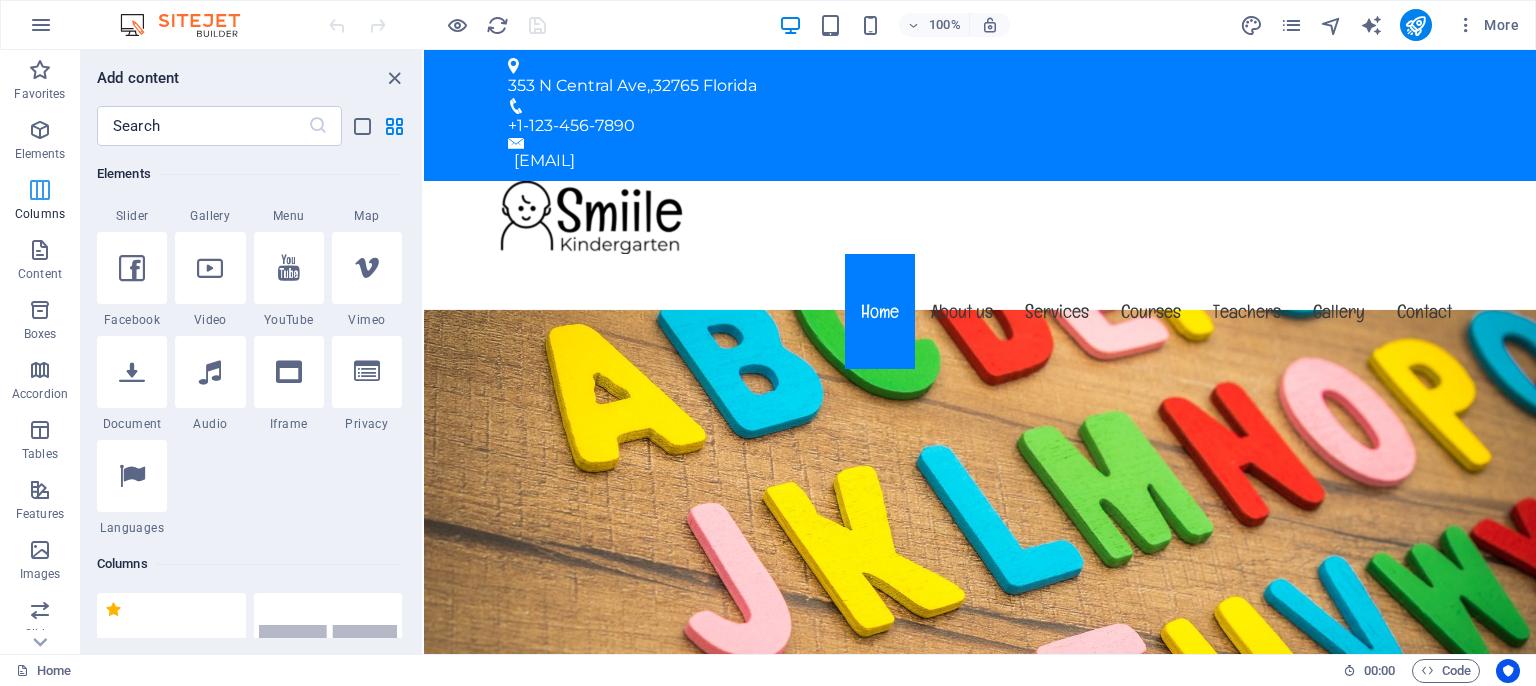 scroll, scrollTop: 989, scrollLeft: 0, axis: vertical 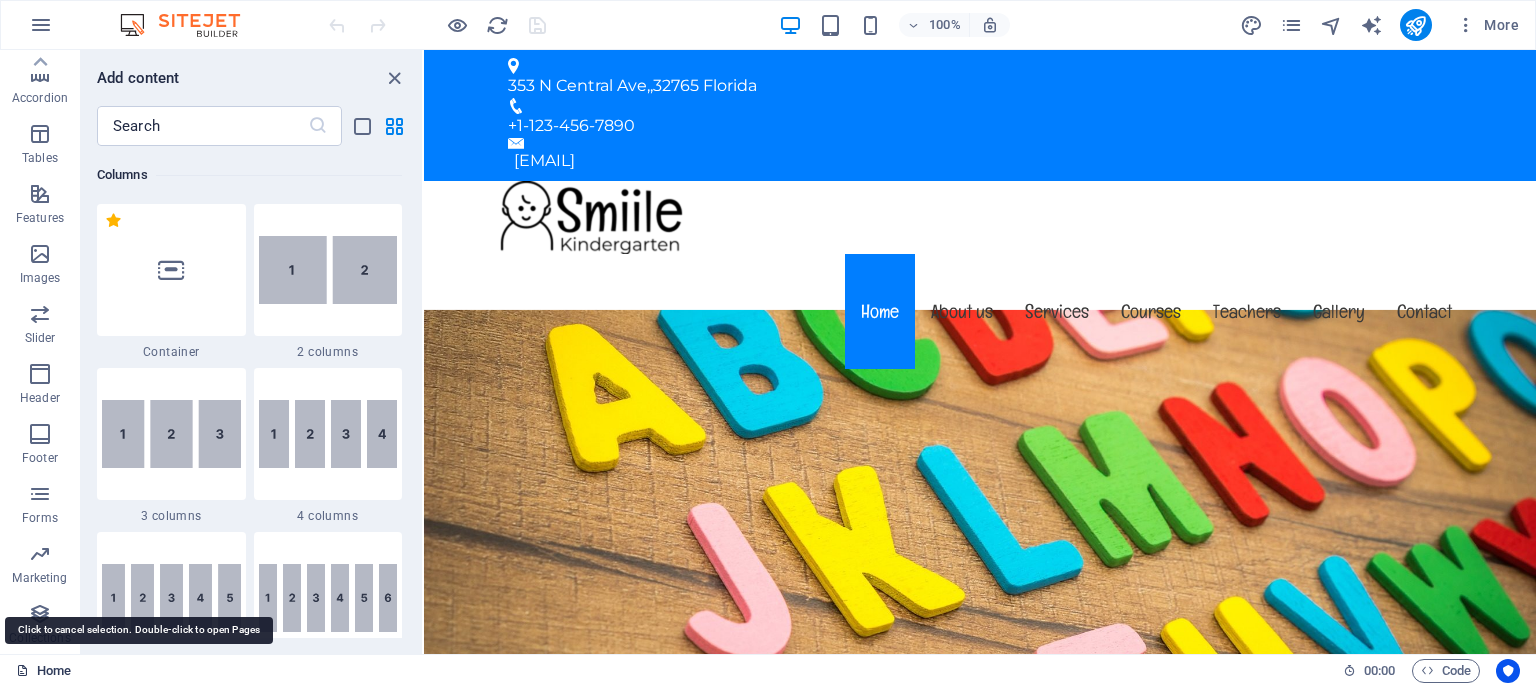 click on "Home" at bounding box center (43, 671) 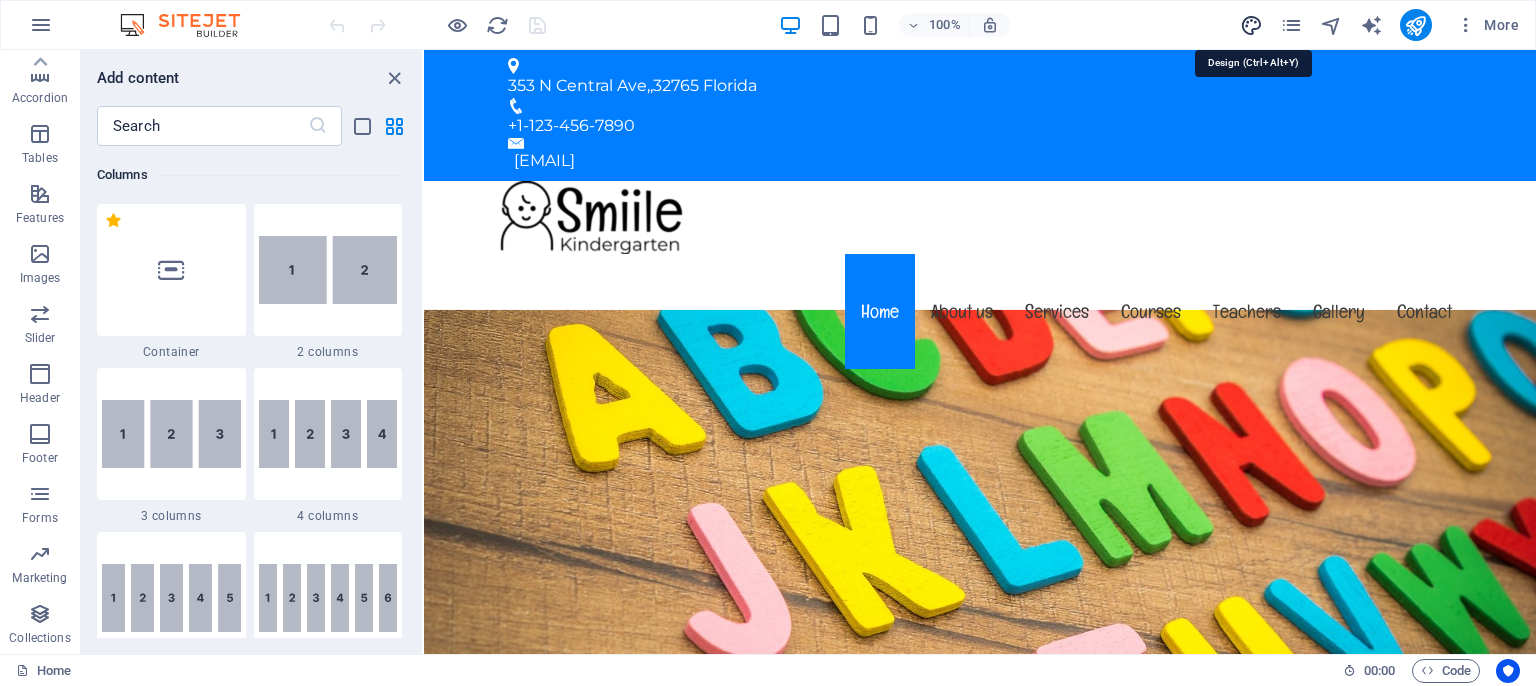 click at bounding box center [1251, 25] 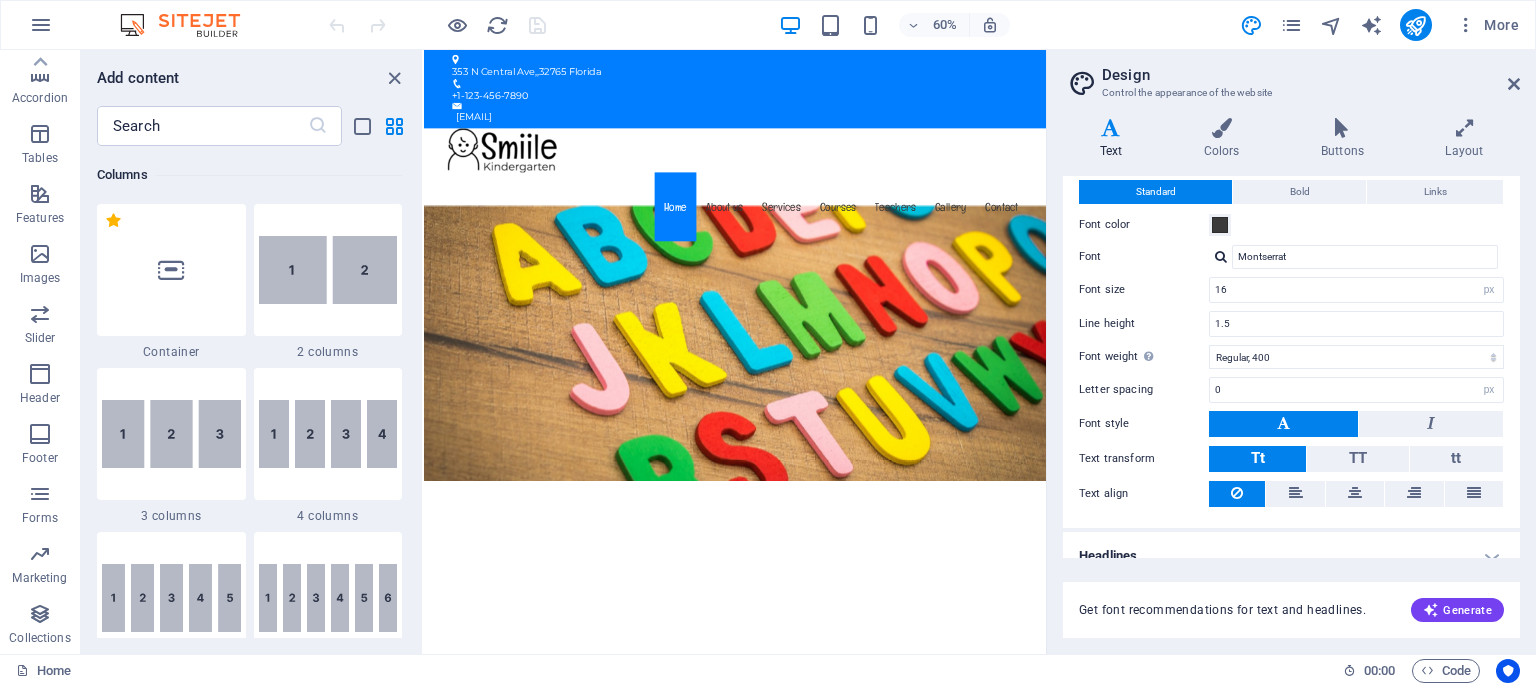 scroll, scrollTop: 71, scrollLeft: 0, axis: vertical 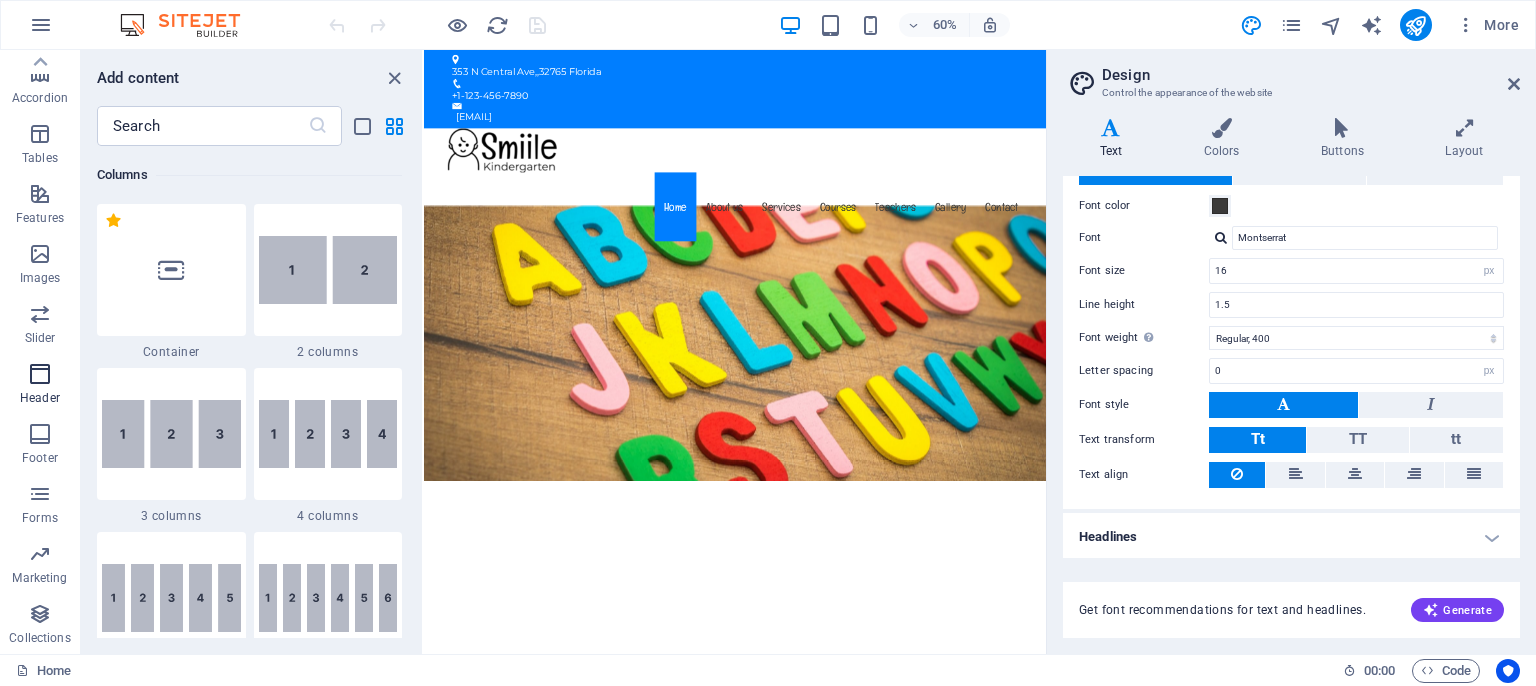 click at bounding box center (40, 374) 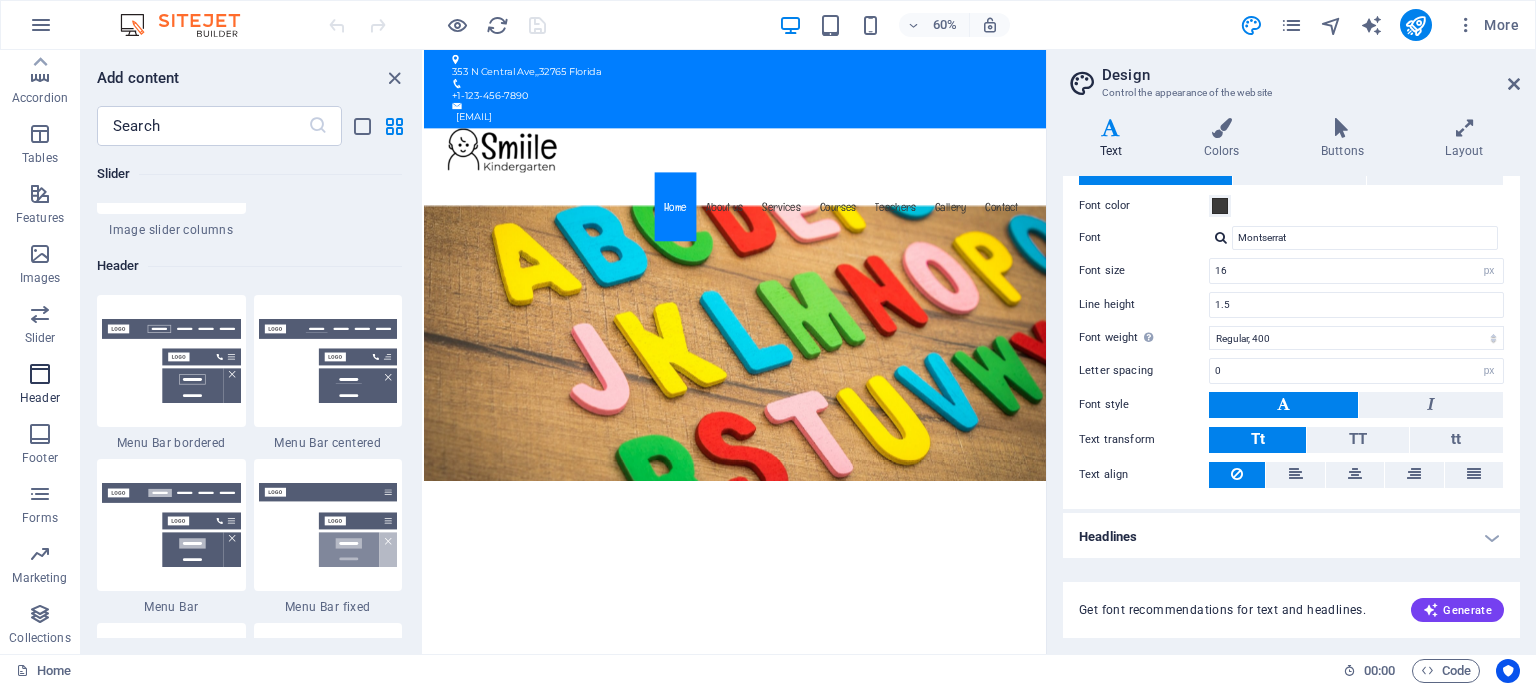 scroll, scrollTop: 12092, scrollLeft: 0, axis: vertical 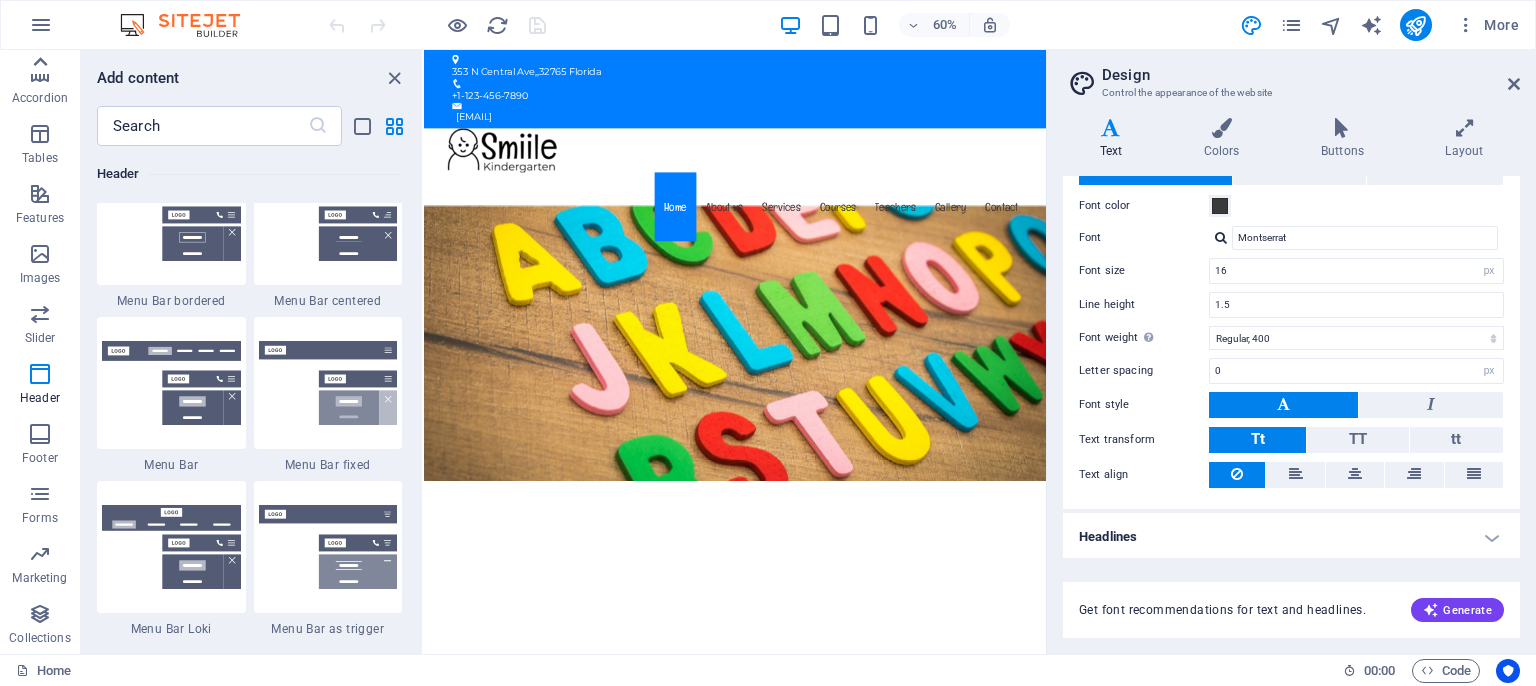 click 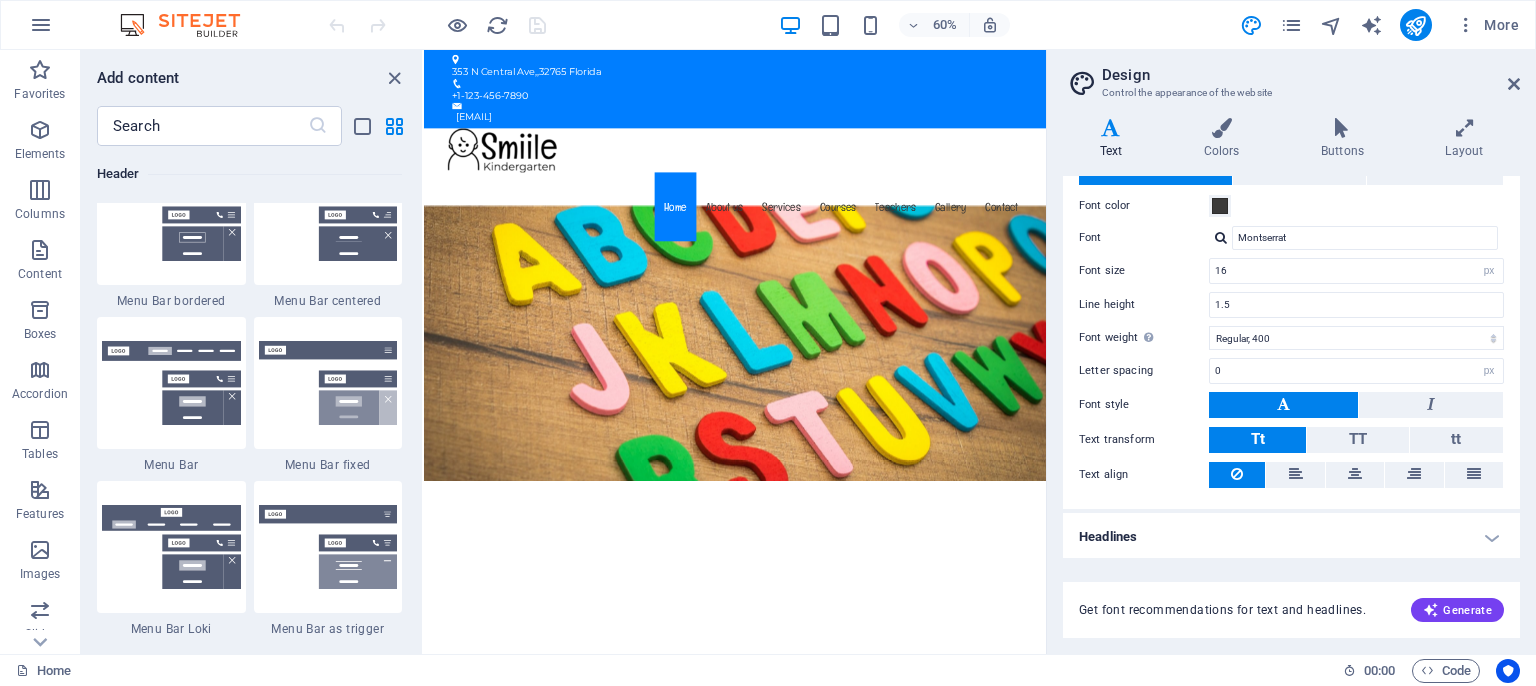 click at bounding box center [40, 70] 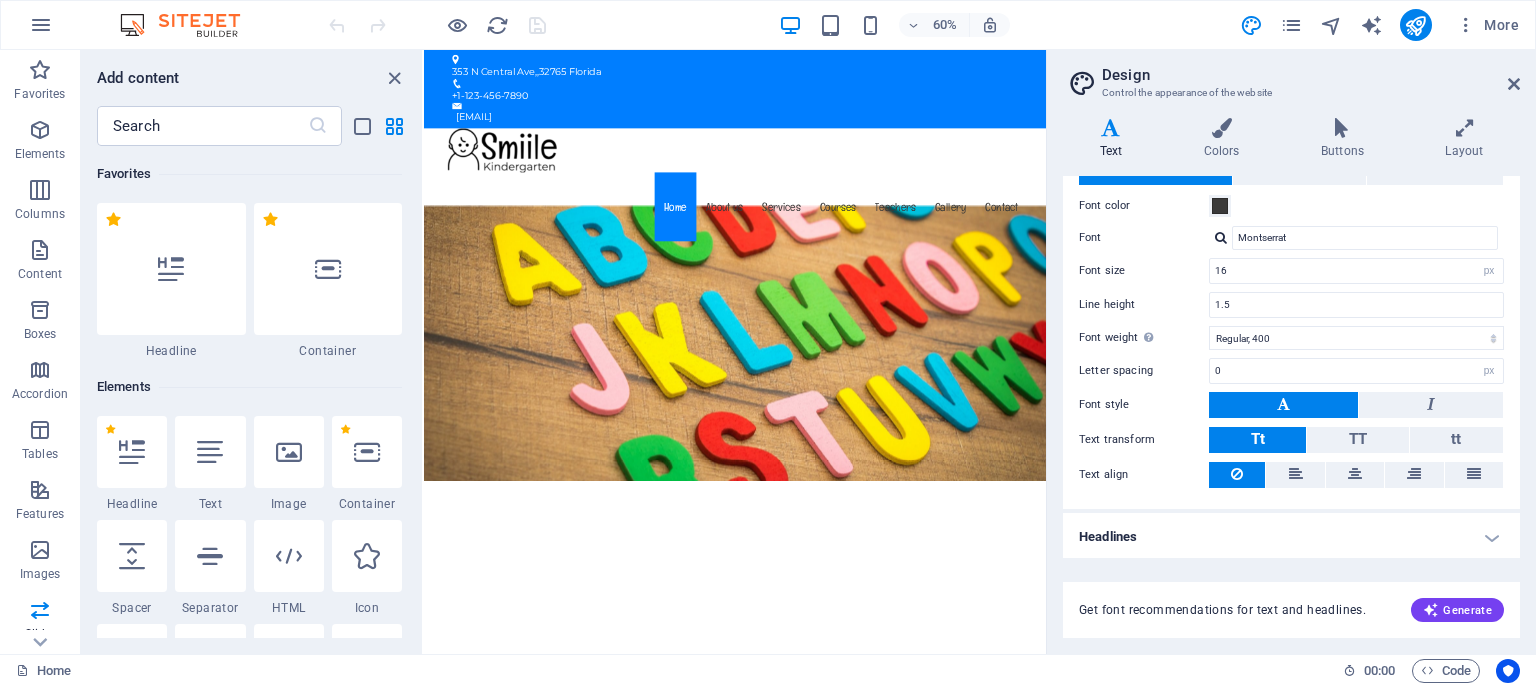 scroll, scrollTop: 0, scrollLeft: 0, axis: both 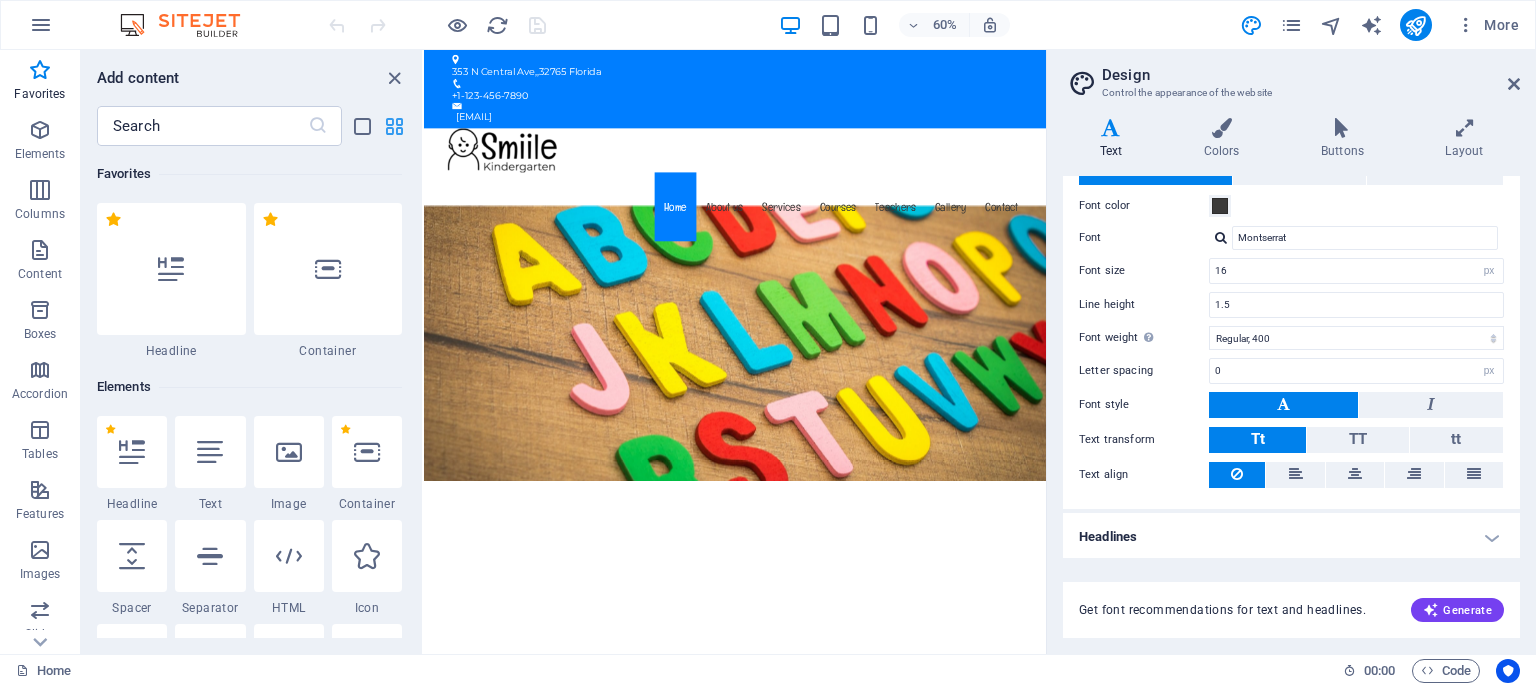 click at bounding box center (394, 126) 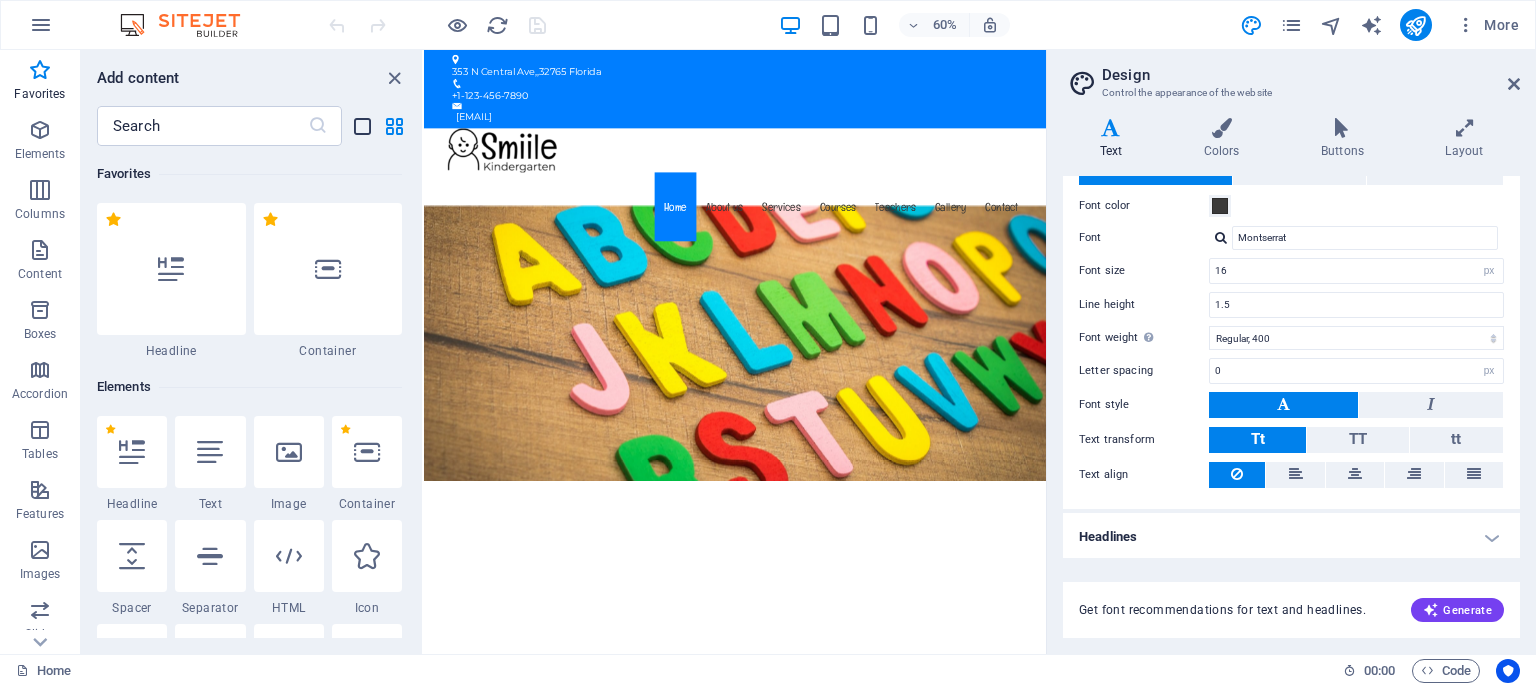 click at bounding box center [362, 126] 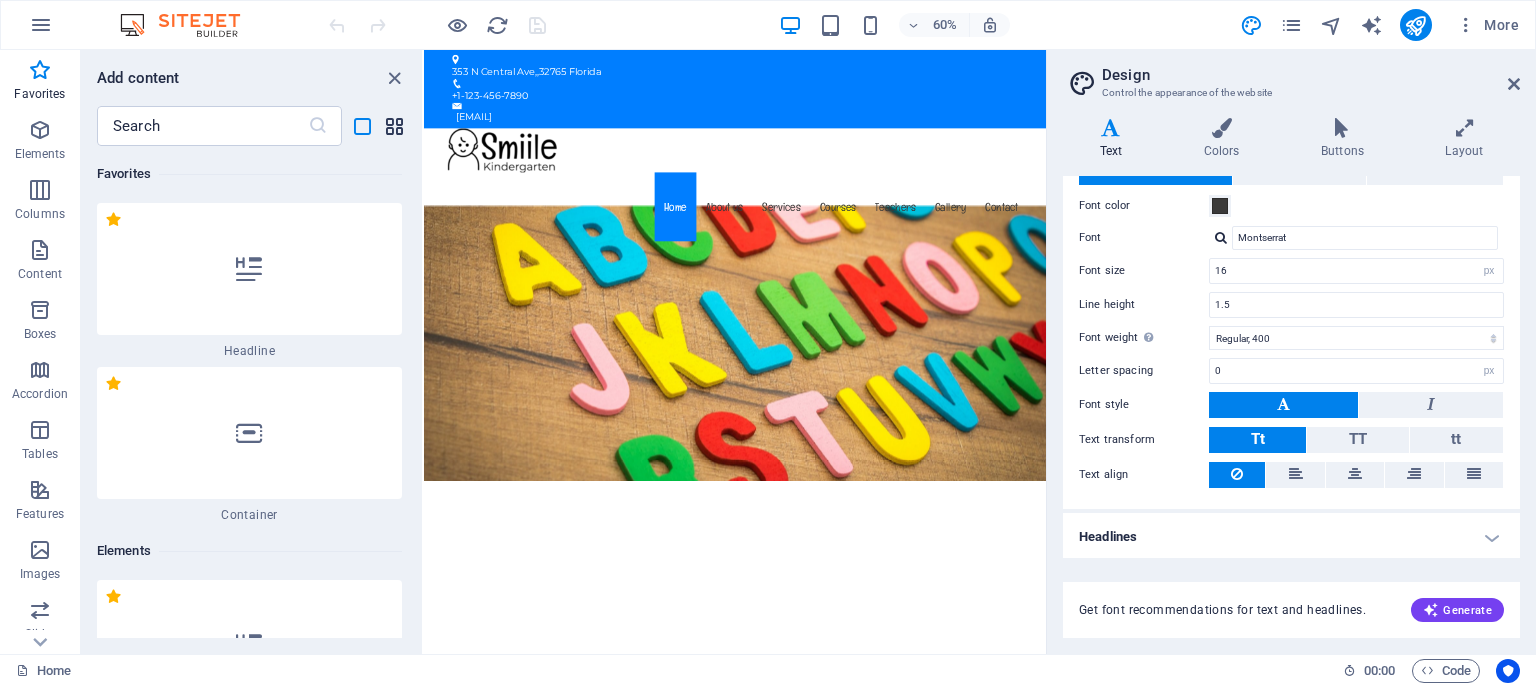 click at bounding box center (394, 126) 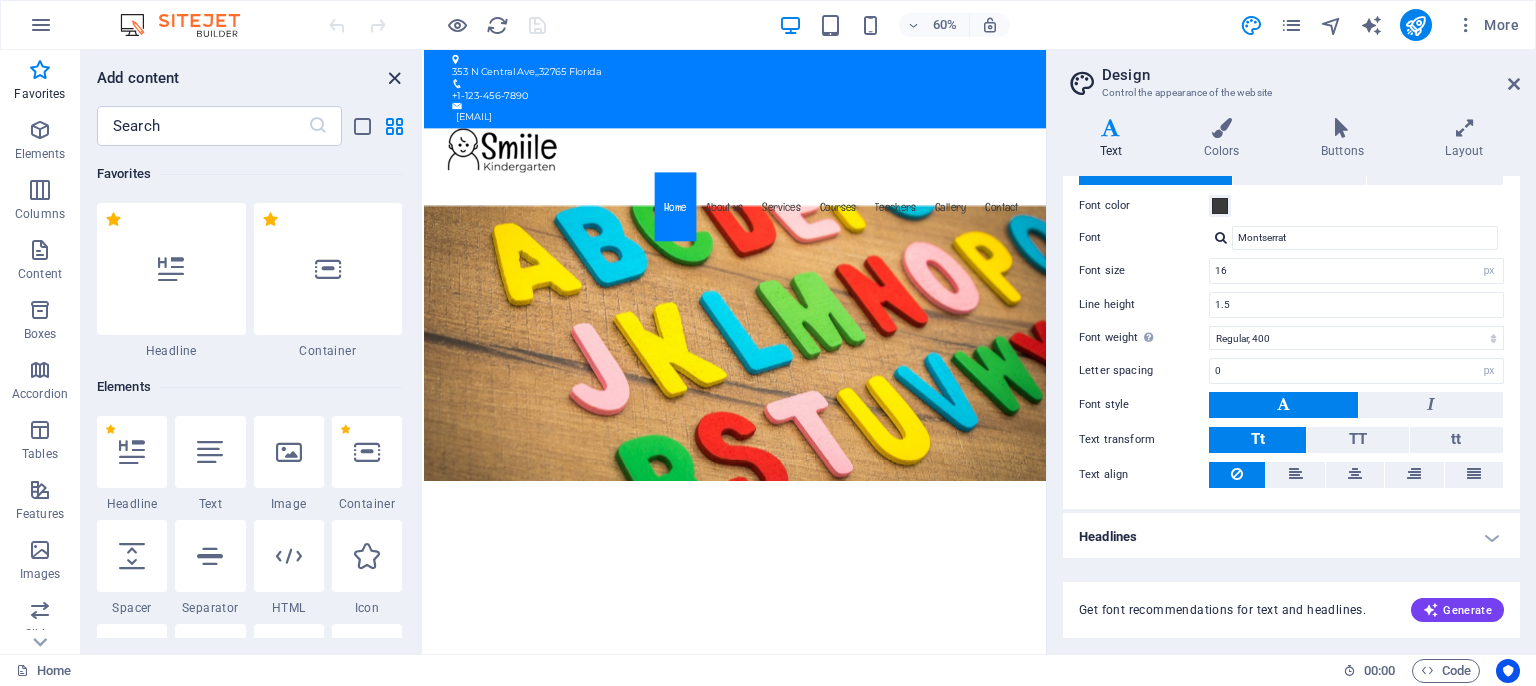 click at bounding box center (394, 78) 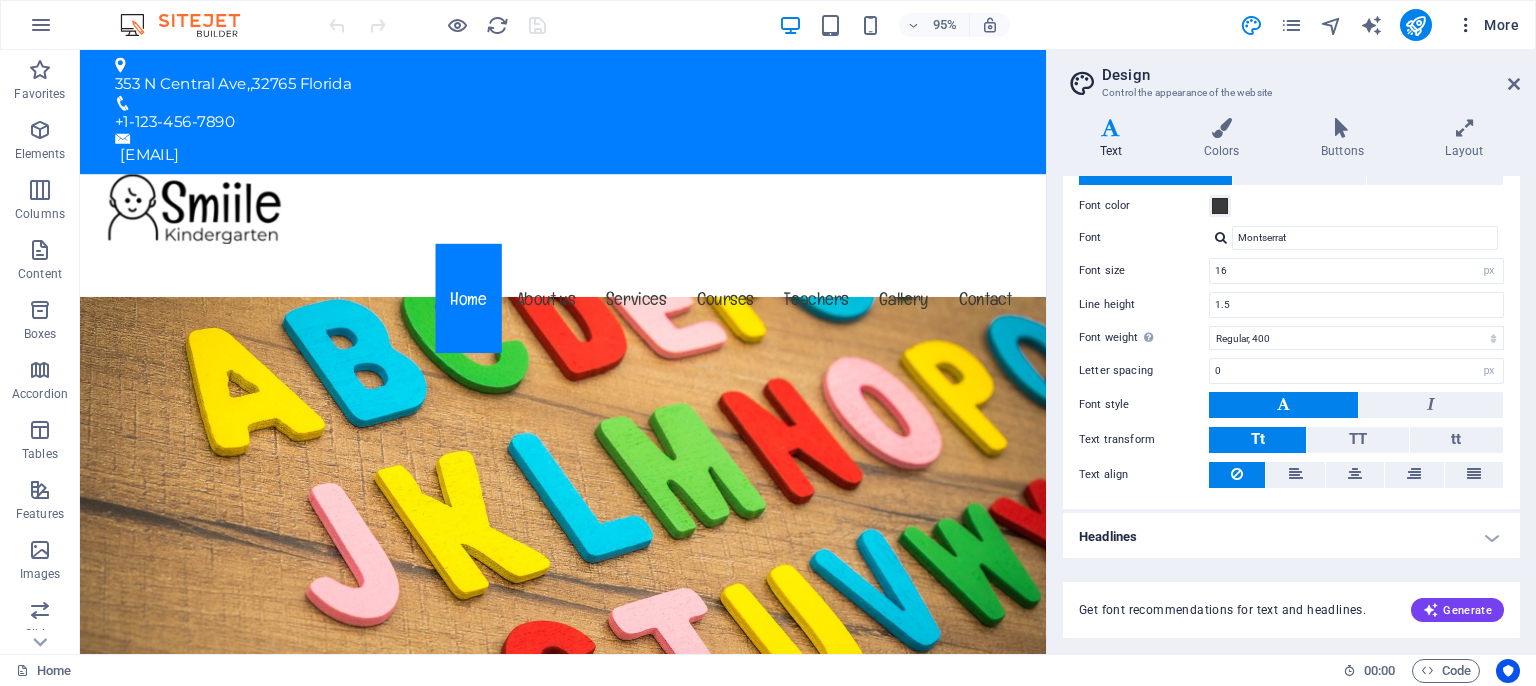click on "More" at bounding box center [1487, 25] 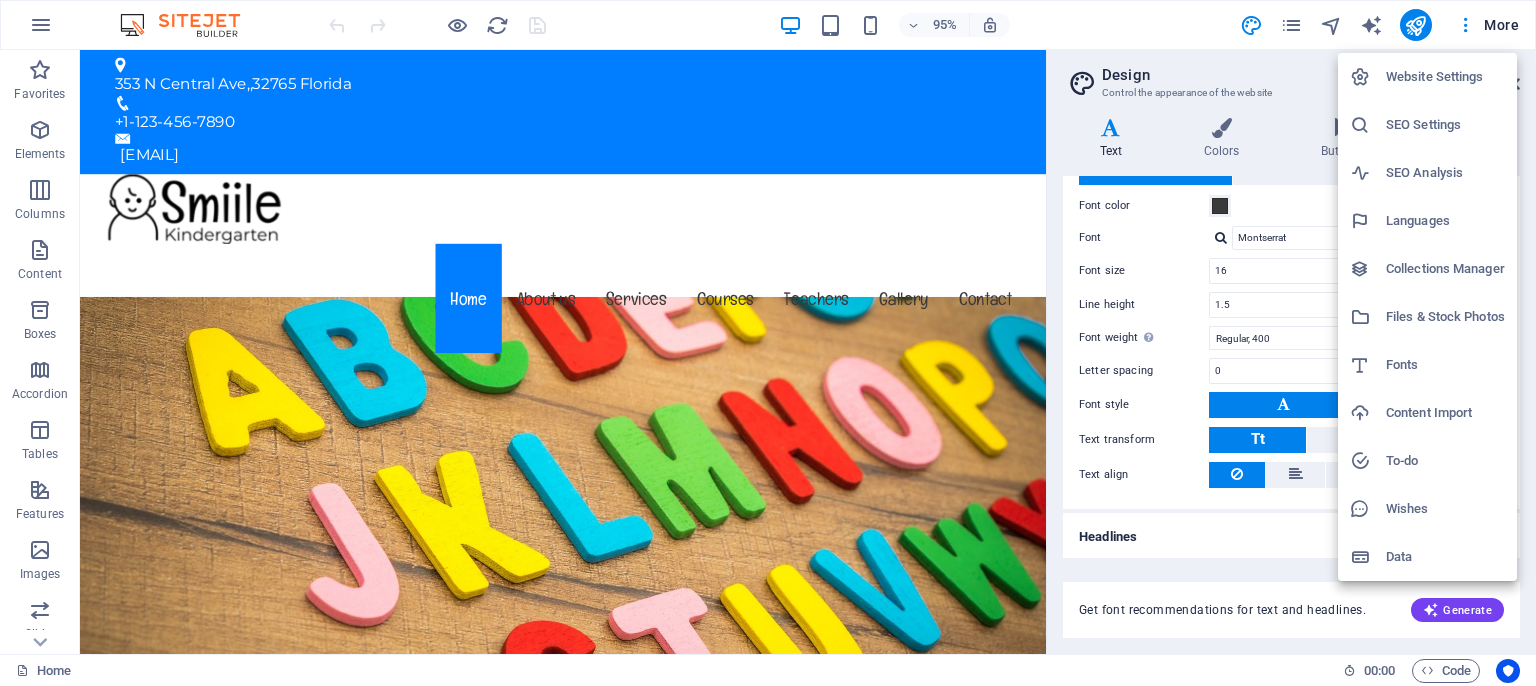 click at bounding box center [768, 343] 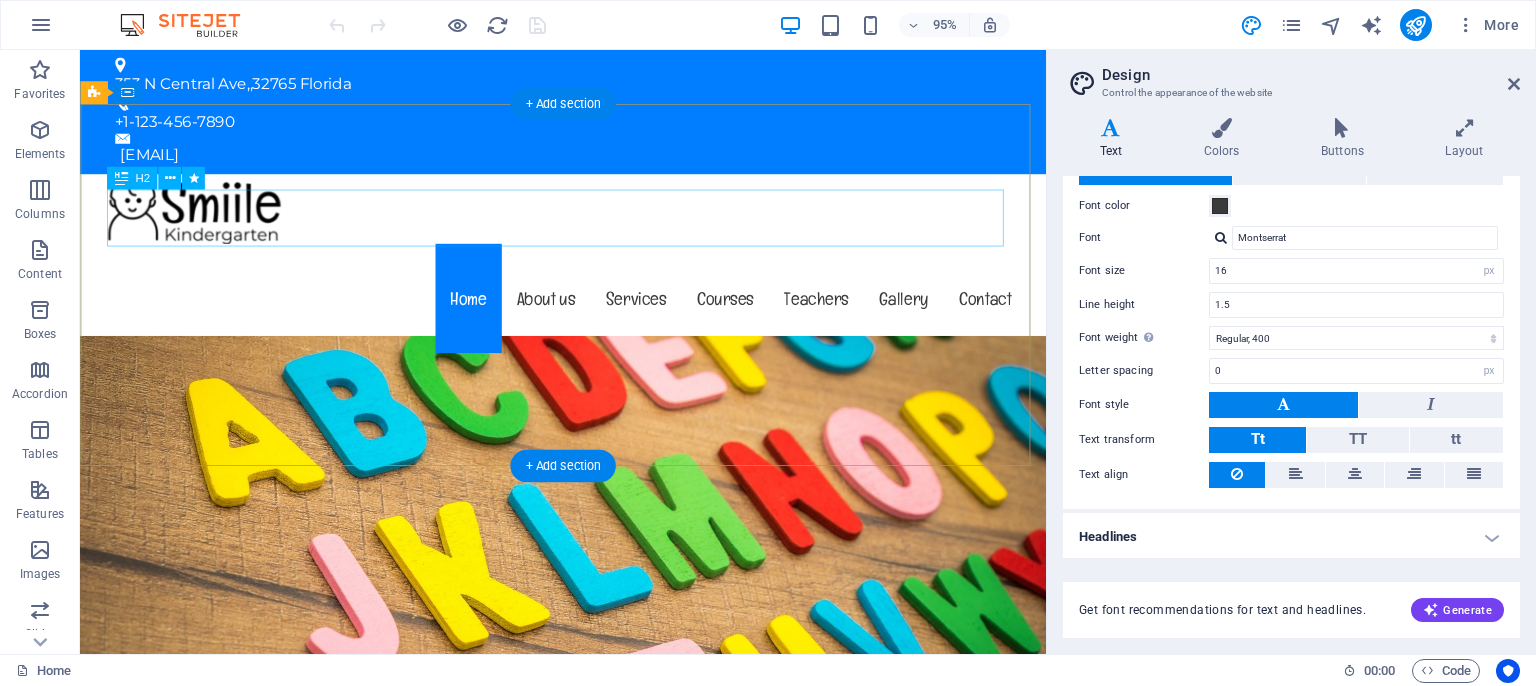 scroll, scrollTop: 316, scrollLeft: 0, axis: vertical 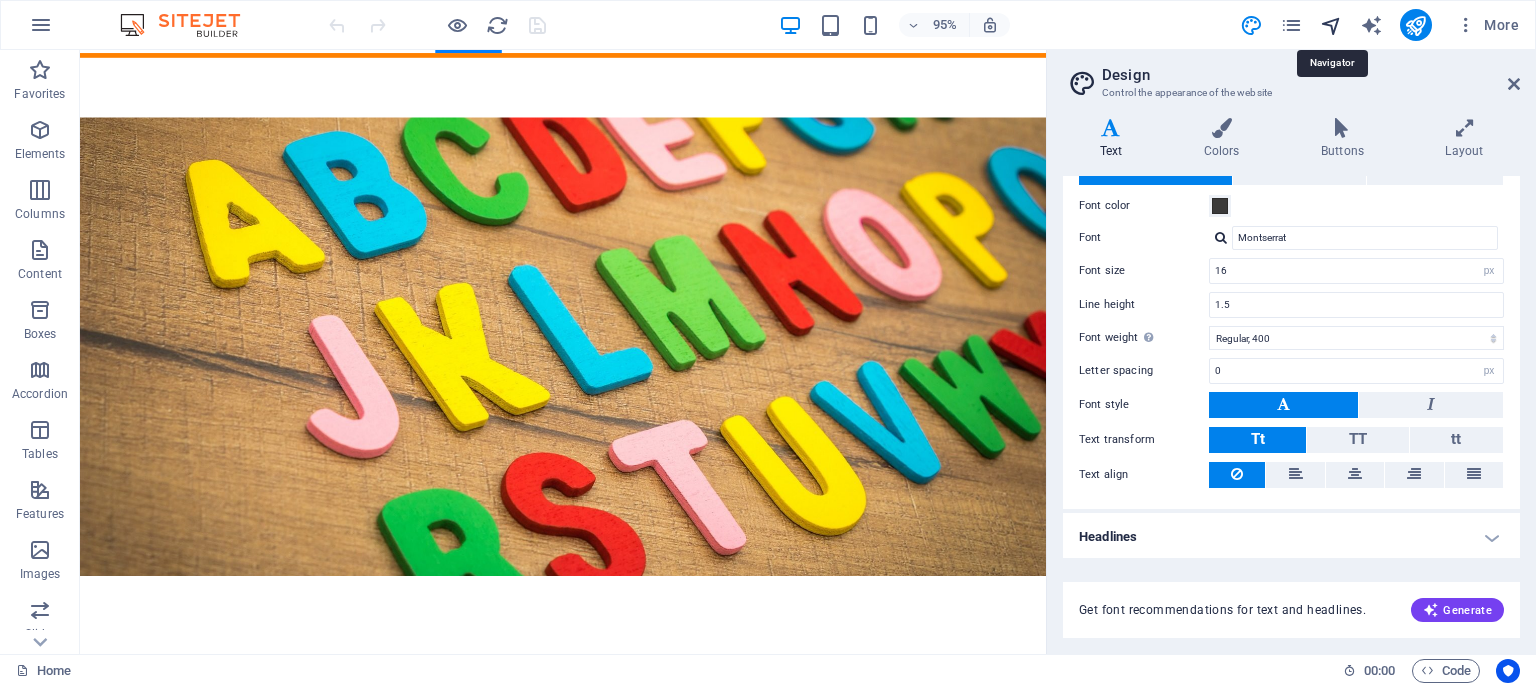 click at bounding box center [1331, 25] 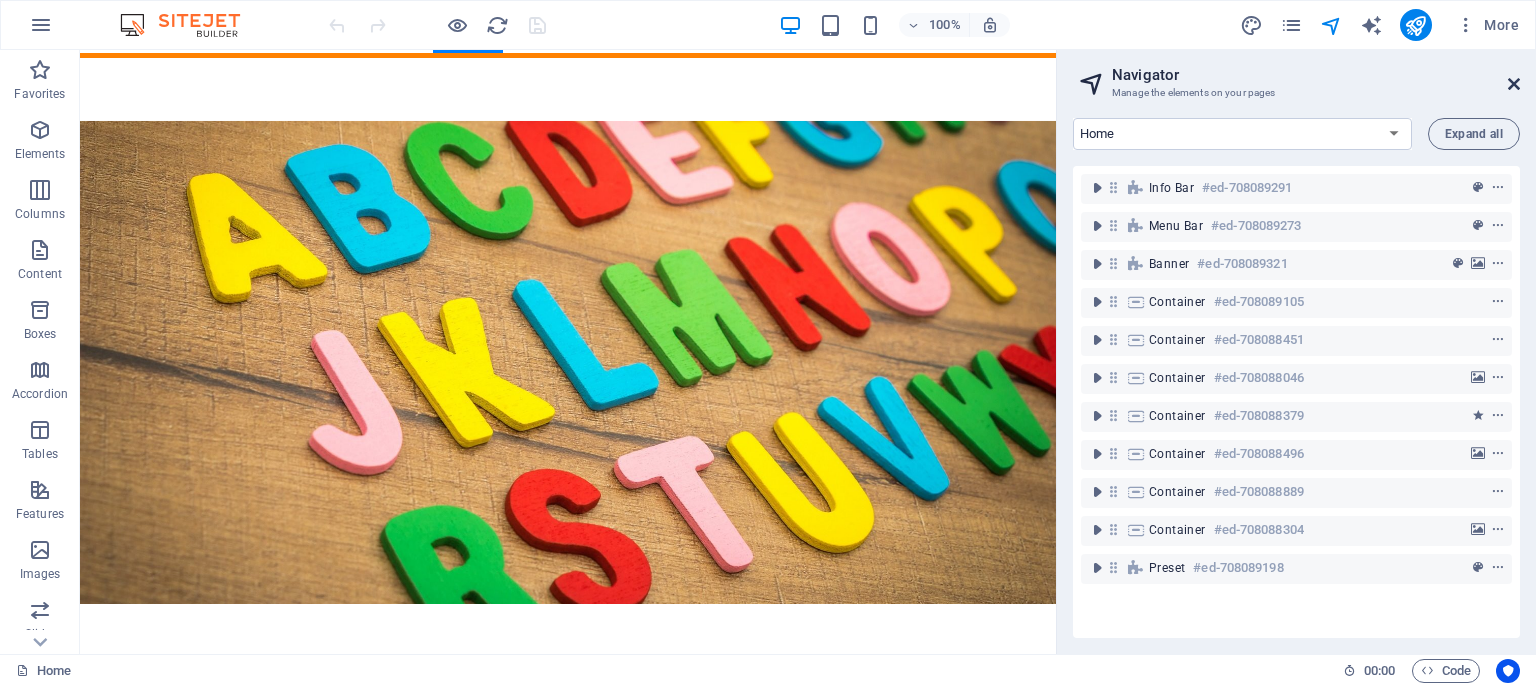 click at bounding box center (1514, 84) 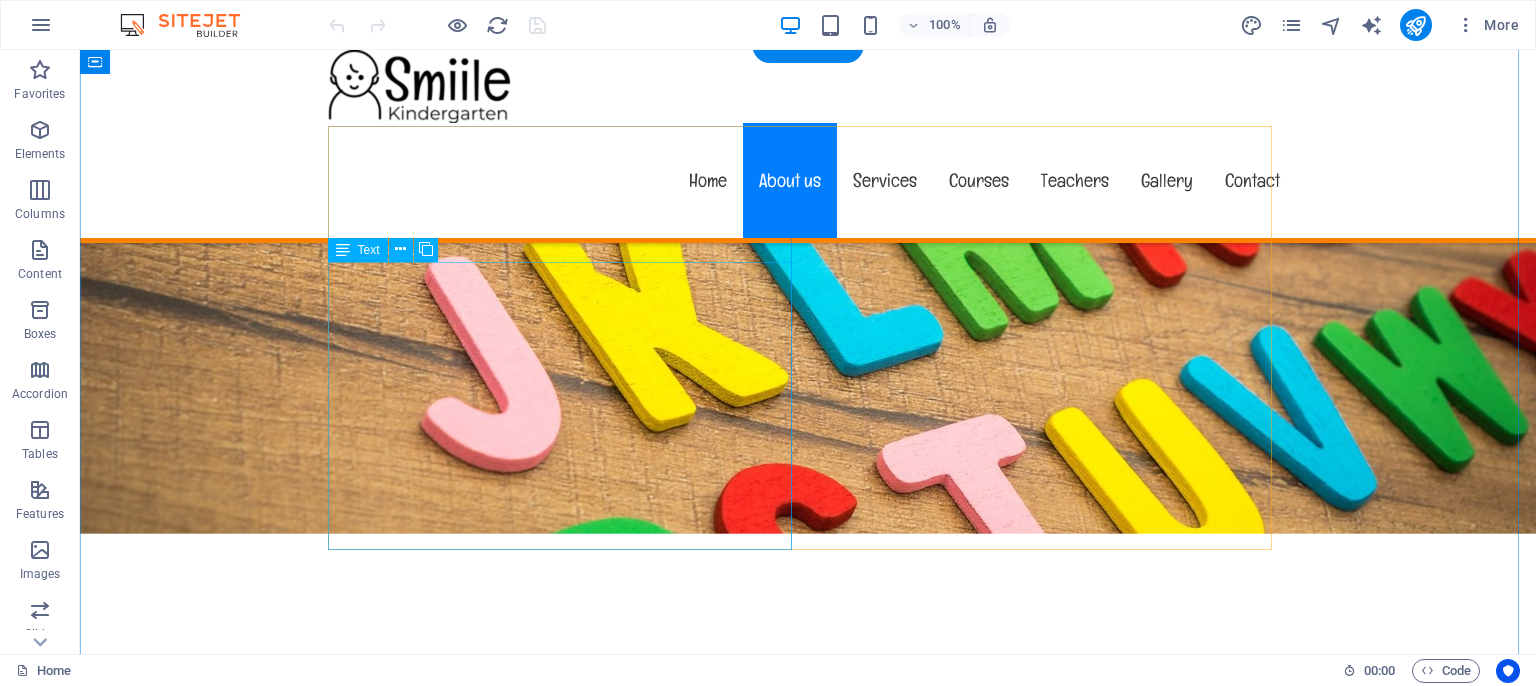 scroll, scrollTop: 527, scrollLeft: 0, axis: vertical 